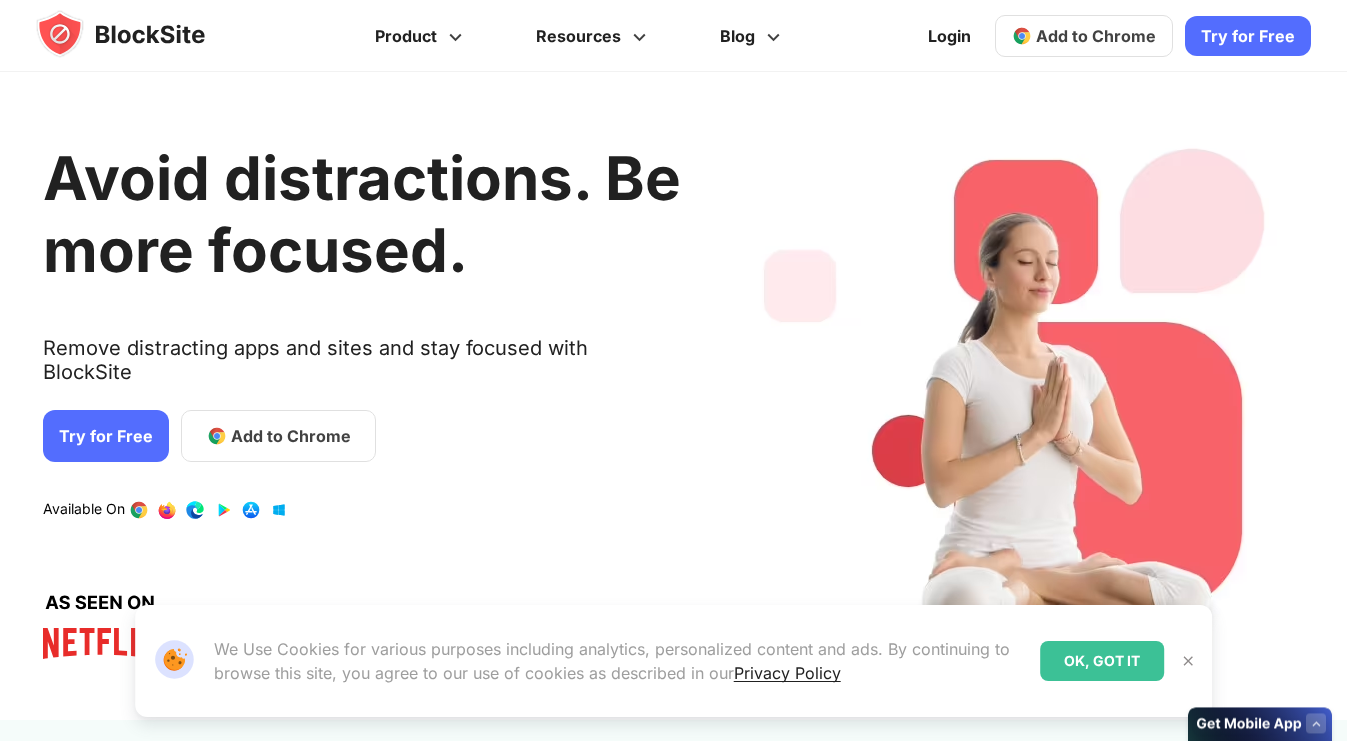 scroll, scrollTop: 0, scrollLeft: 0, axis: both 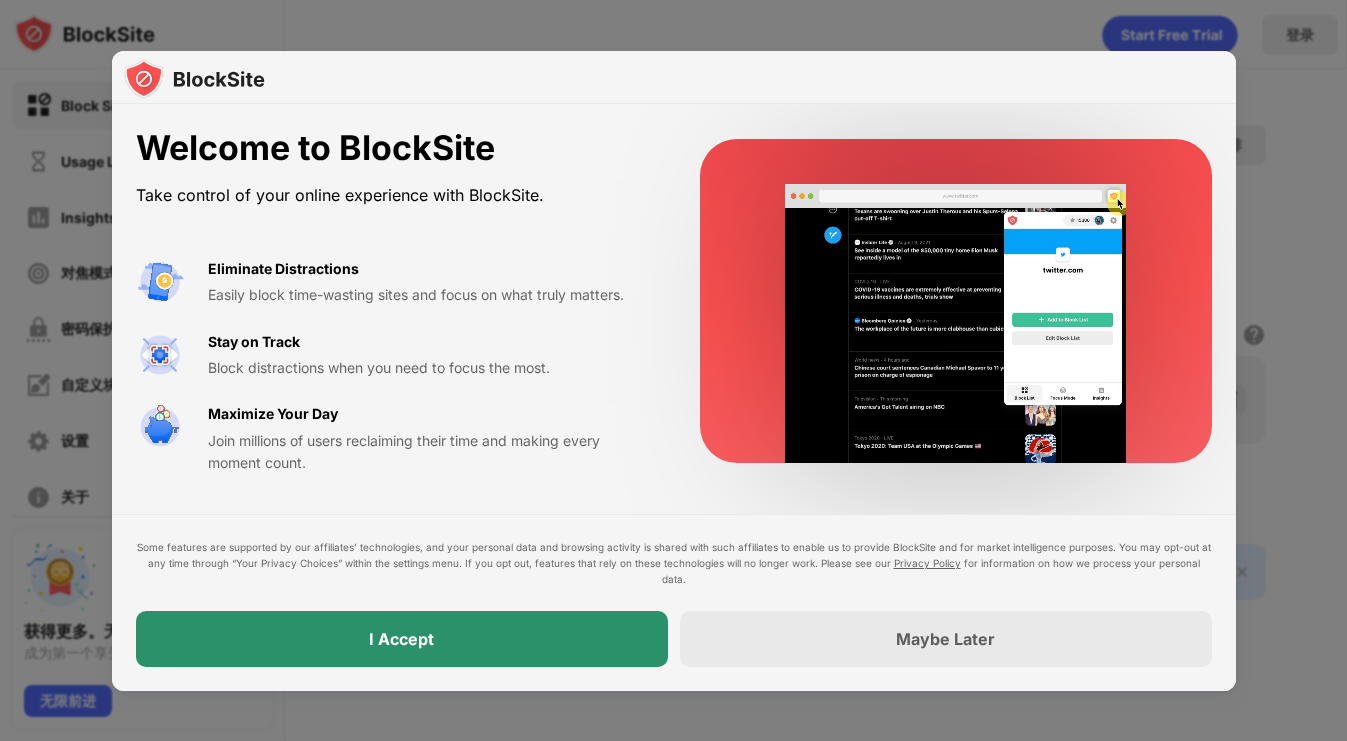 click on "I Accept" at bounding box center [402, 639] 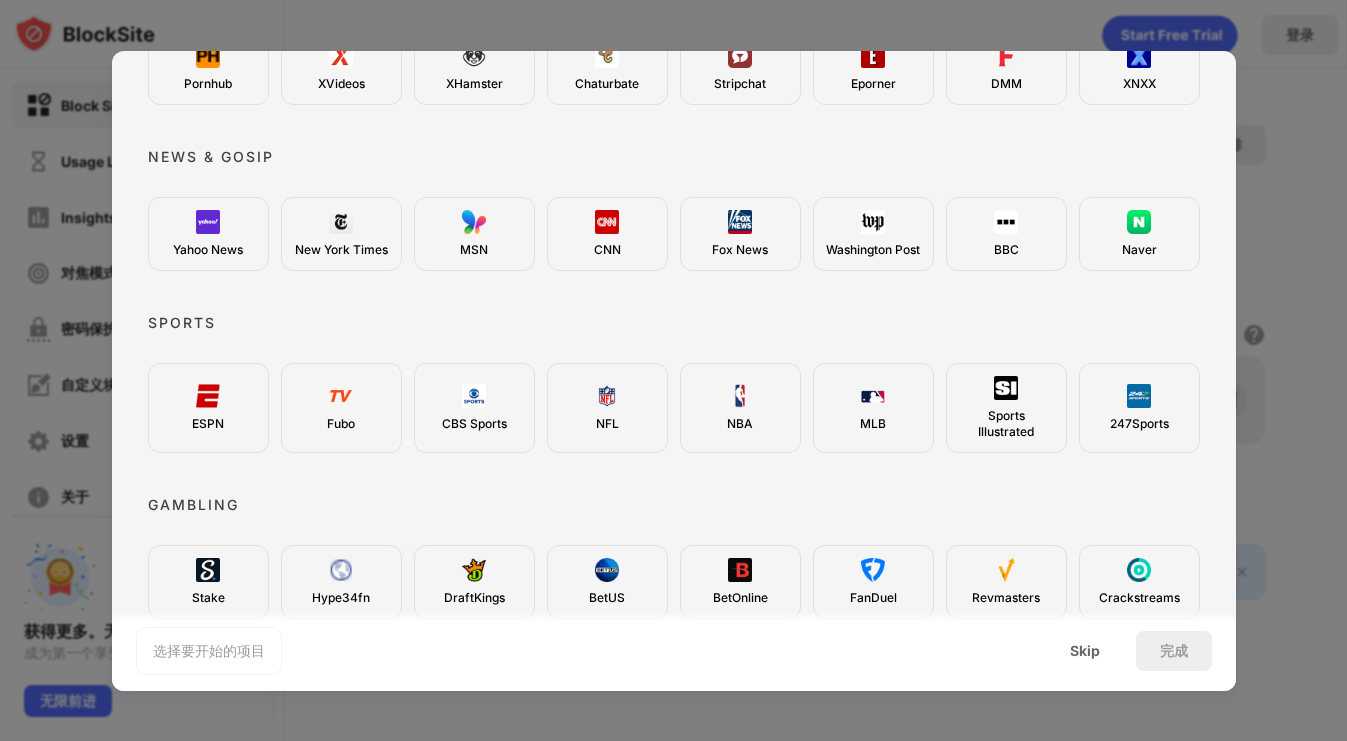 scroll, scrollTop: 0, scrollLeft: 0, axis: both 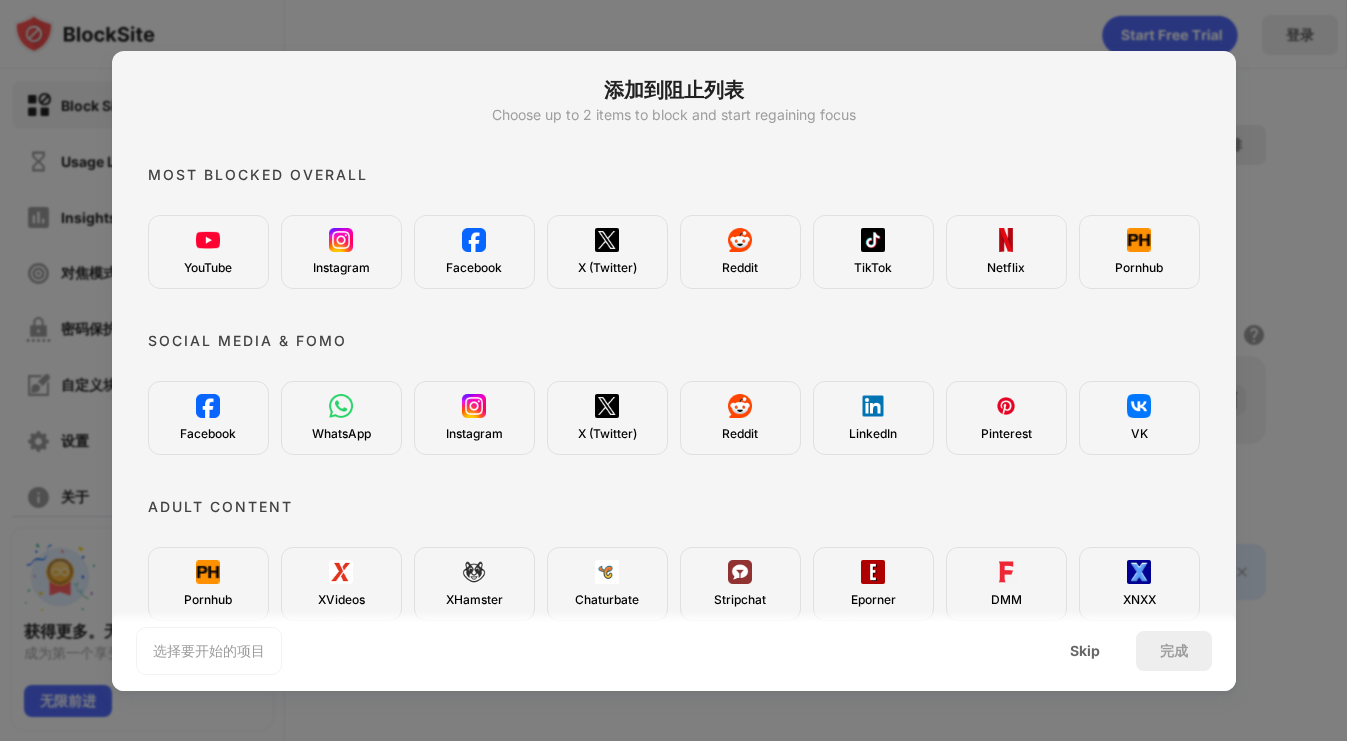 click on "选择要开始的项目" at bounding box center [209, 651] 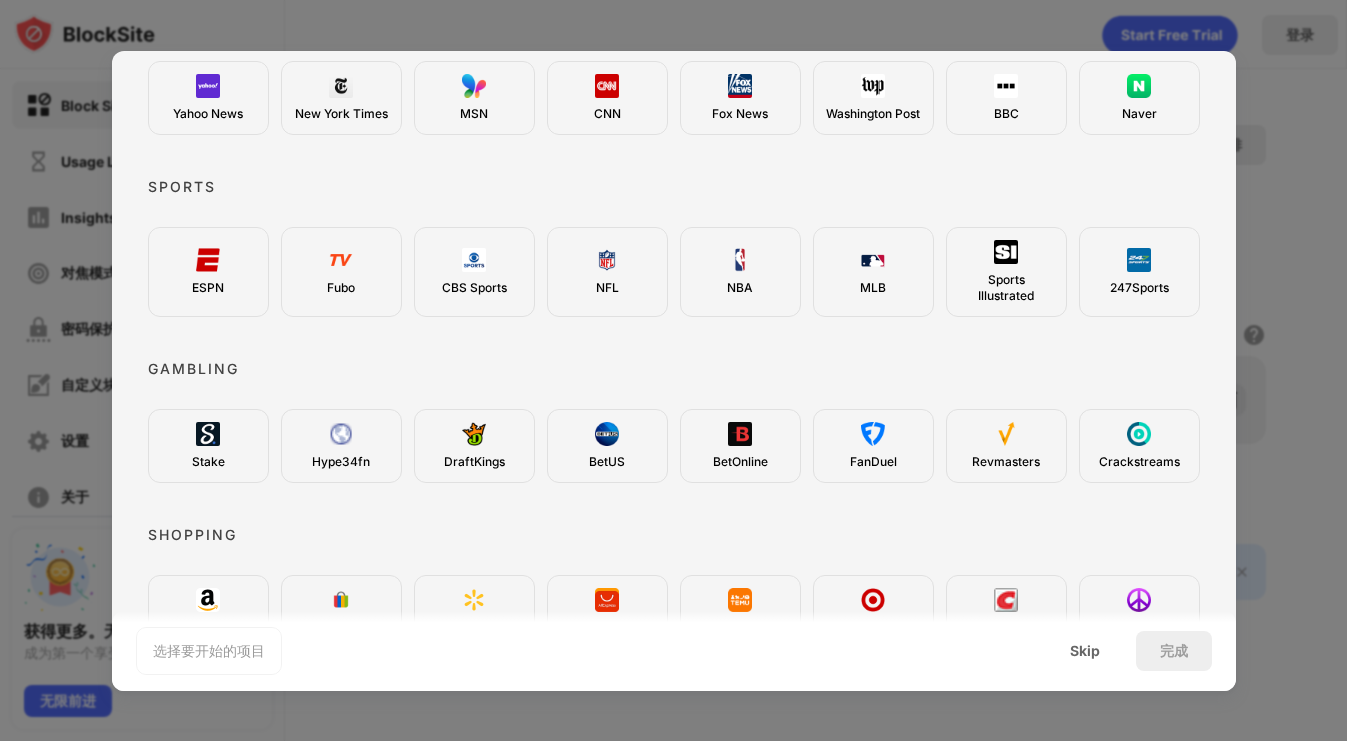 scroll, scrollTop: 738, scrollLeft: 0, axis: vertical 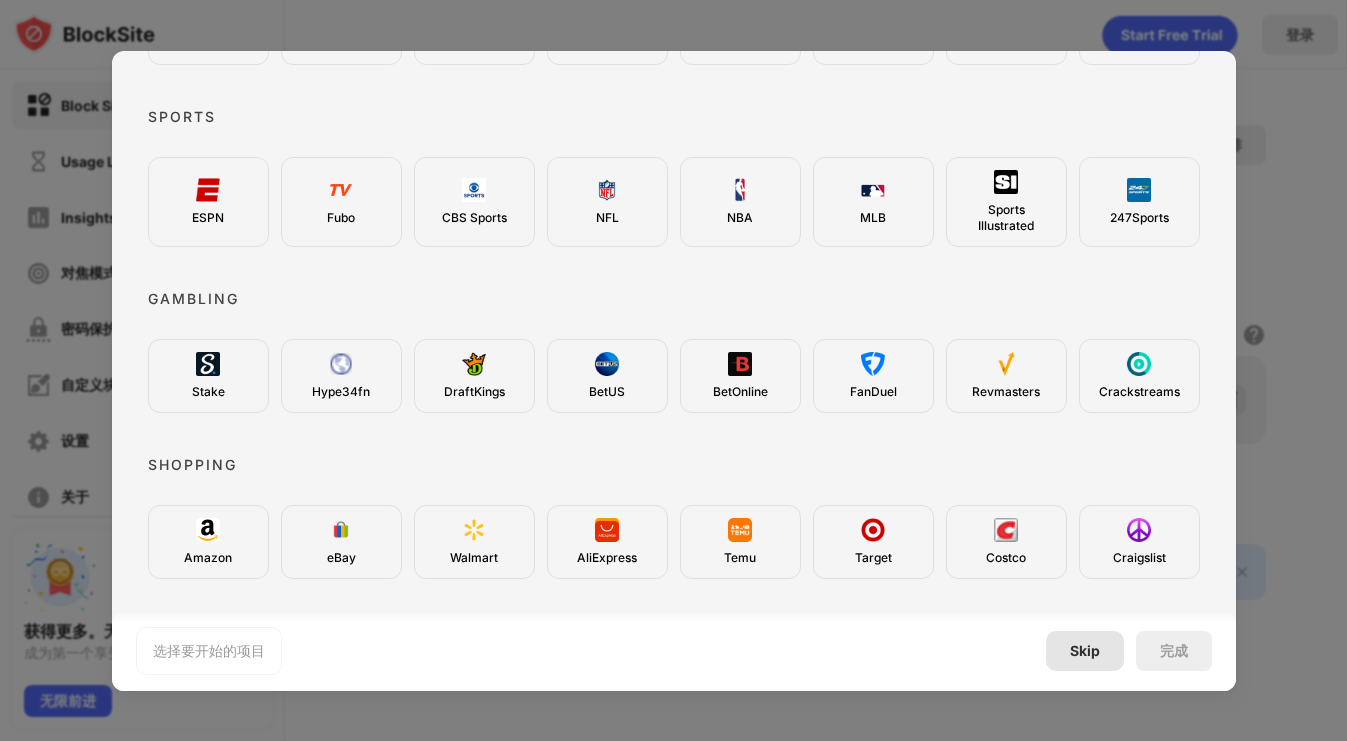 click on "Skip" at bounding box center (1085, 651) 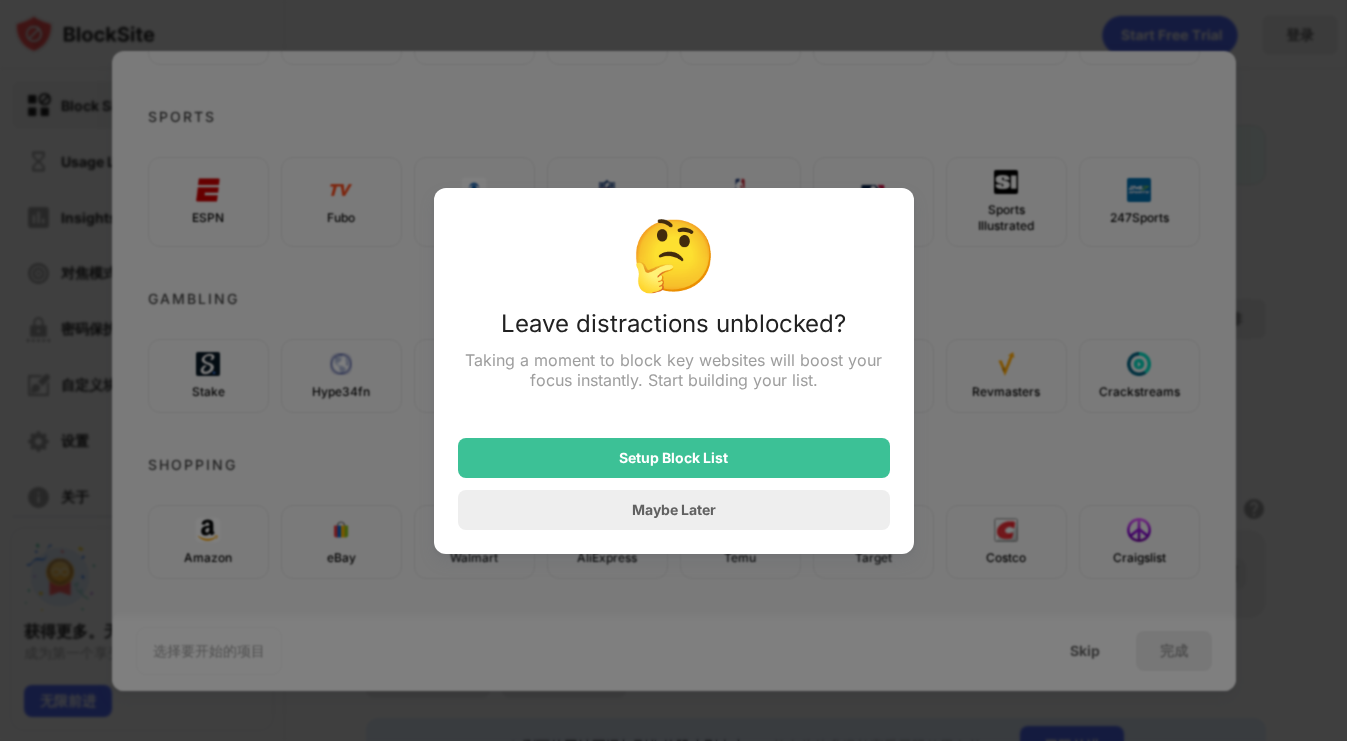 scroll, scrollTop: 0, scrollLeft: 0, axis: both 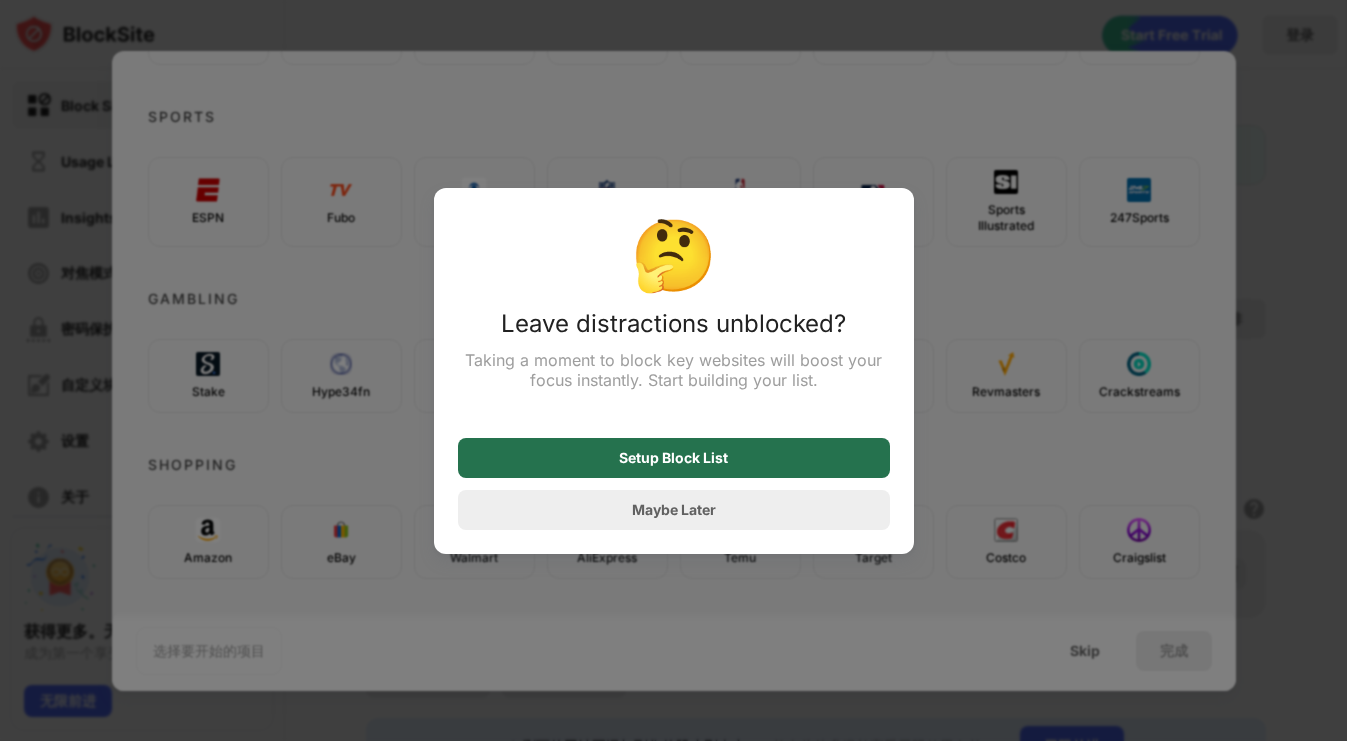click on "Setup Block List" at bounding box center (674, 458) 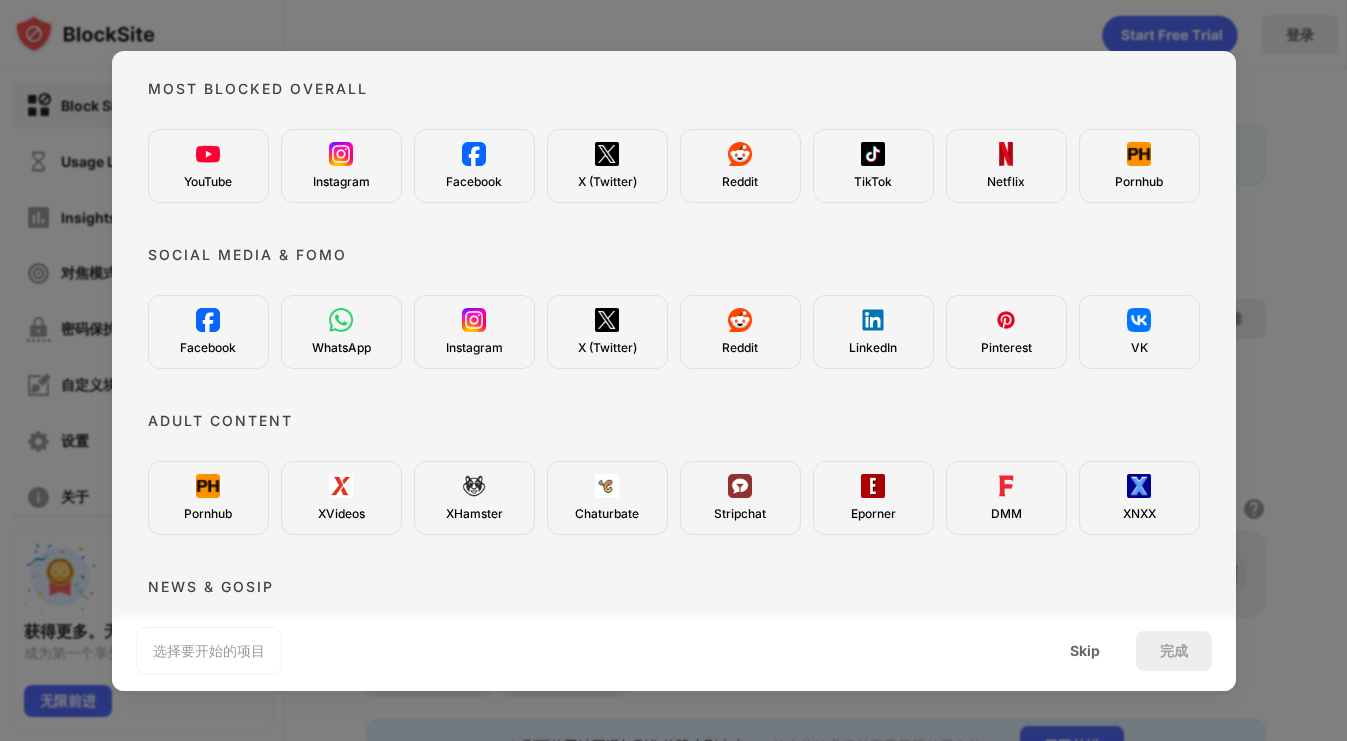scroll, scrollTop: 0, scrollLeft: 0, axis: both 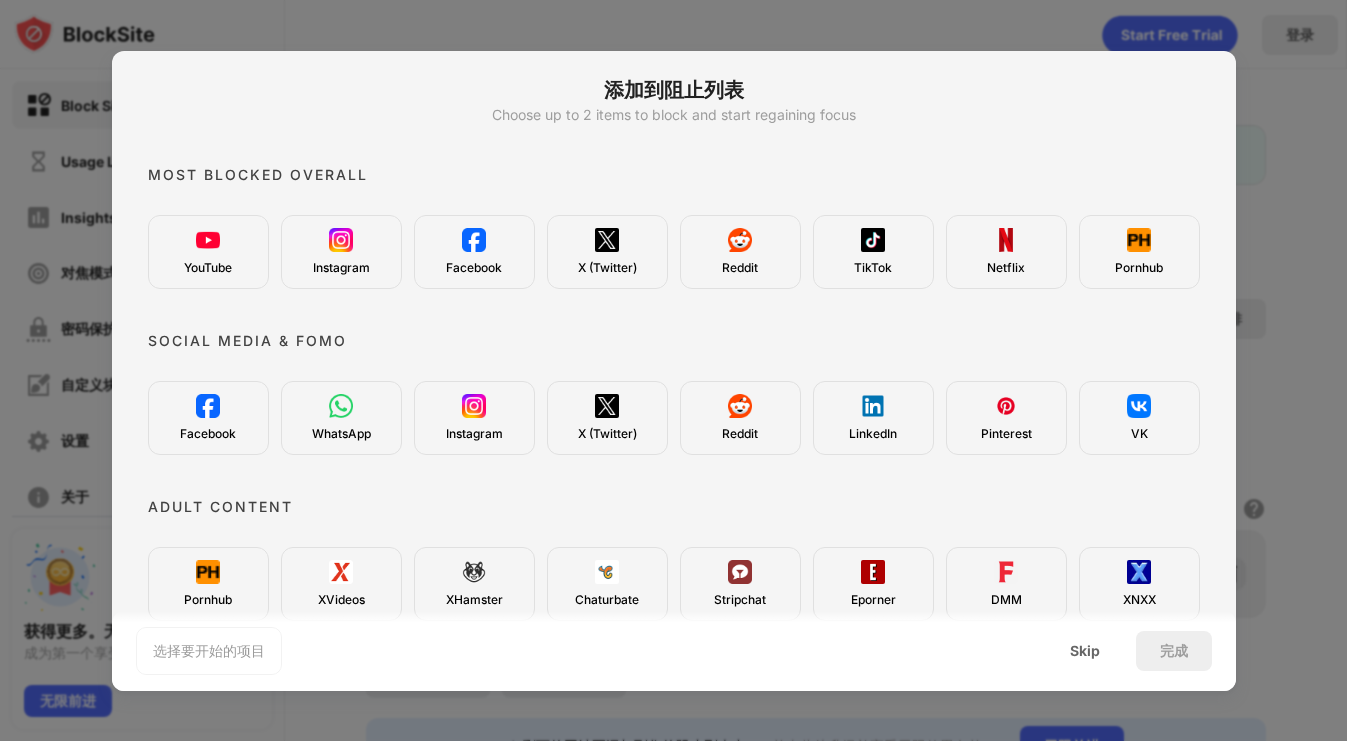 click on "选择要开始的项目" at bounding box center (209, 651) 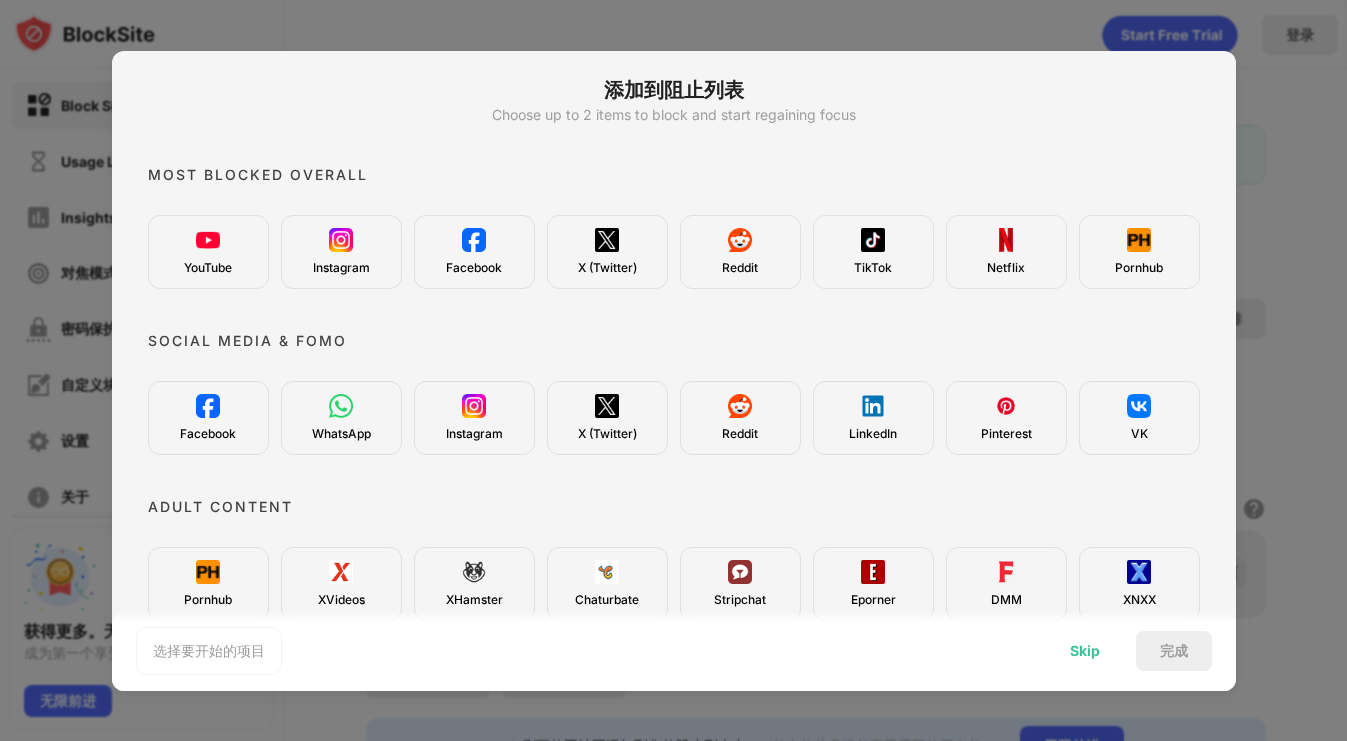 click on "Skip" at bounding box center (1085, 651) 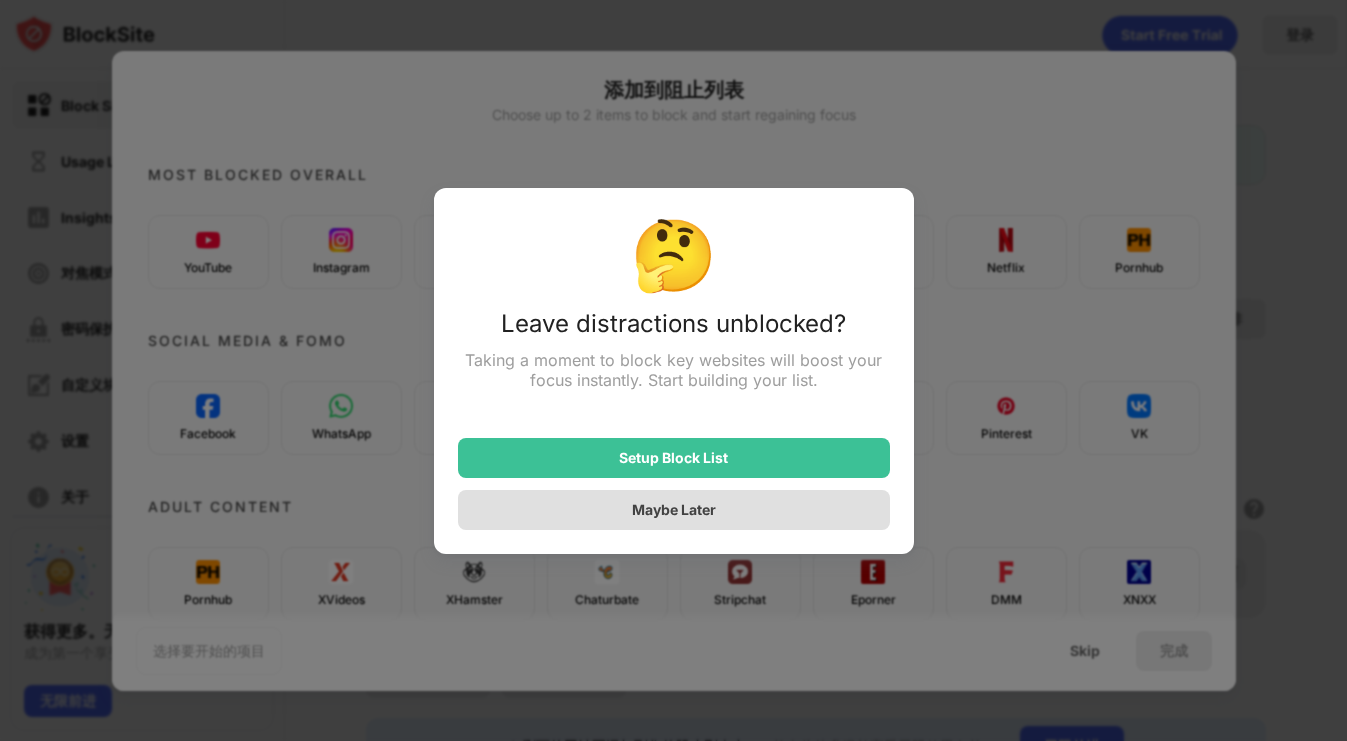 click on "Maybe Later" at bounding box center [674, 510] 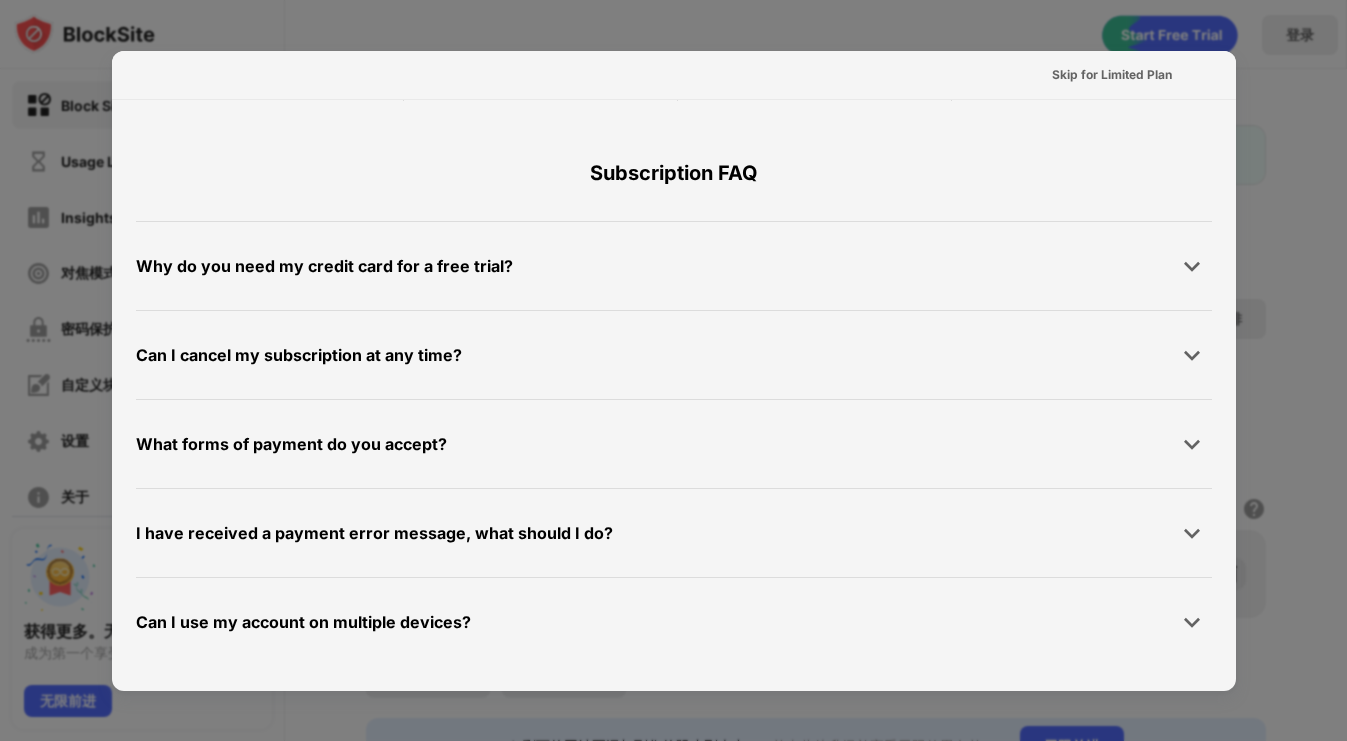 scroll, scrollTop: 0, scrollLeft: 0, axis: both 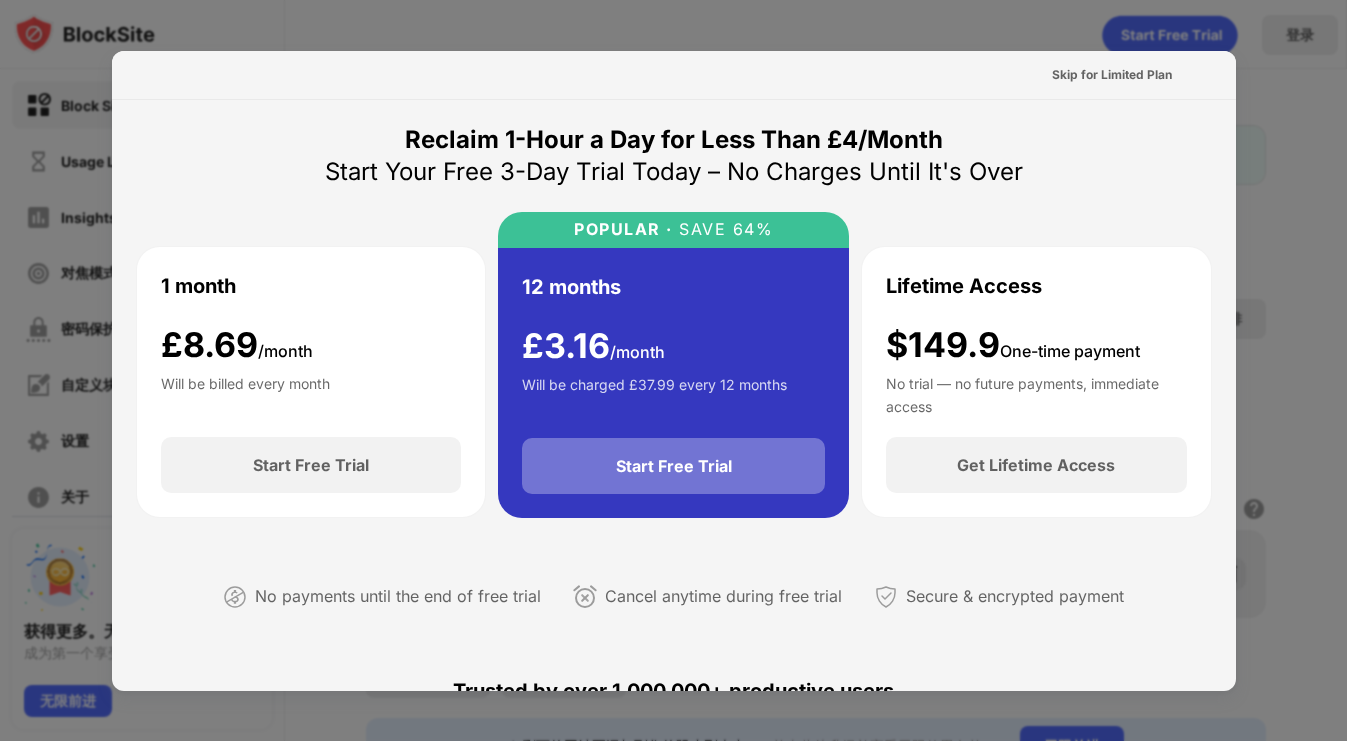 click on "Start Free Trial" at bounding box center [674, 466] 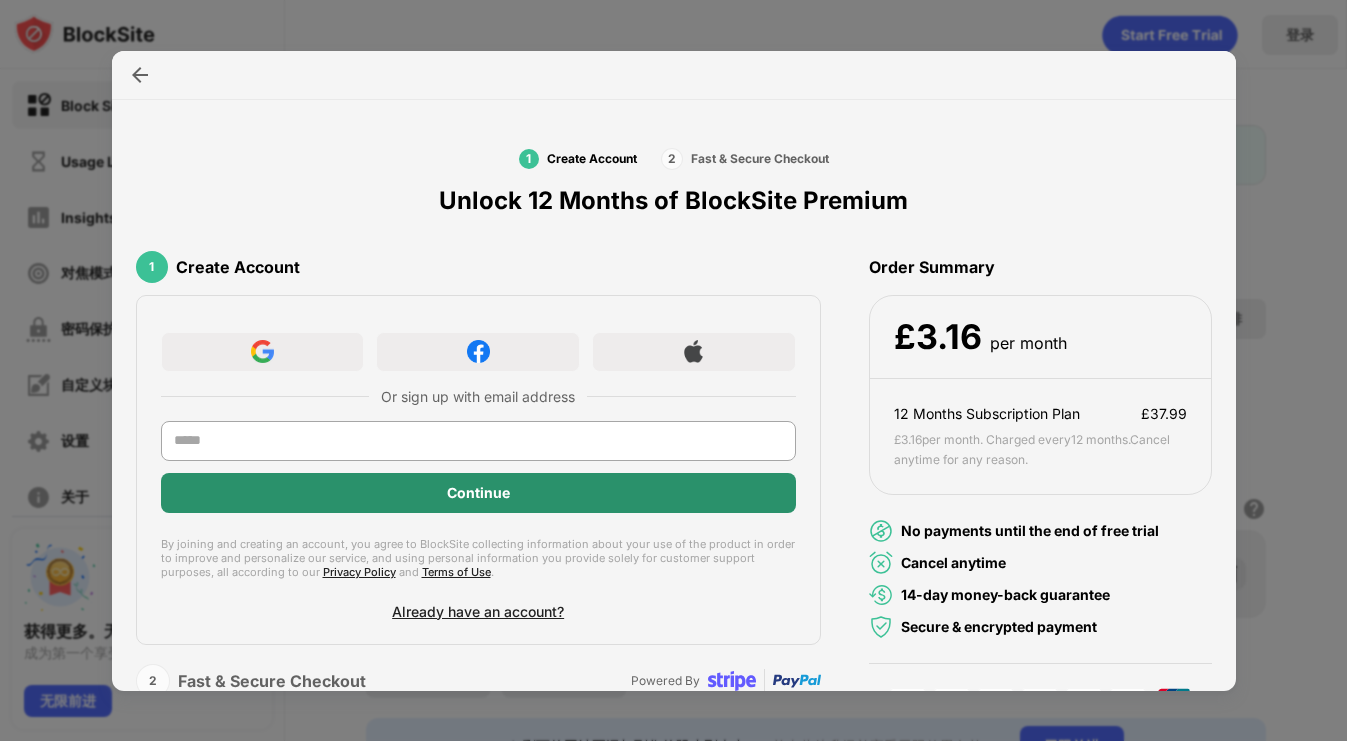 scroll, scrollTop: 0, scrollLeft: 0, axis: both 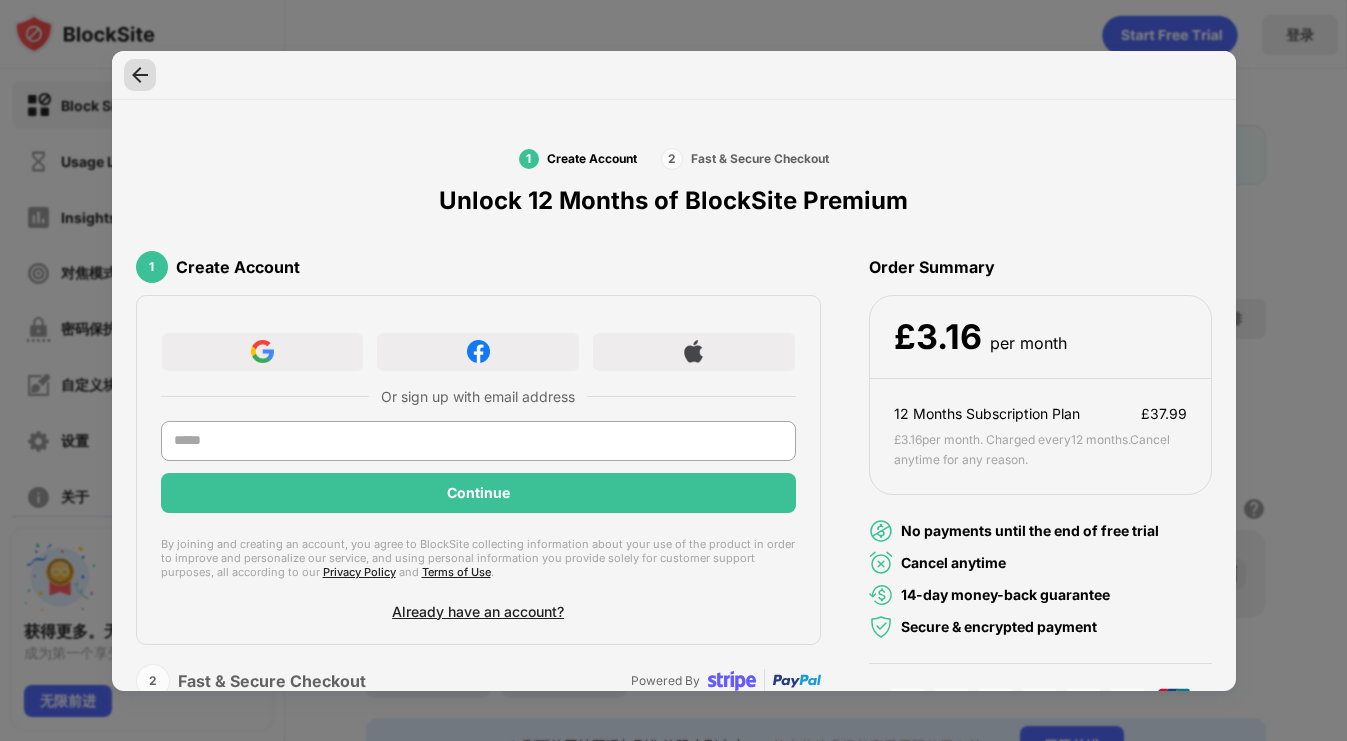 click at bounding box center (140, 75) 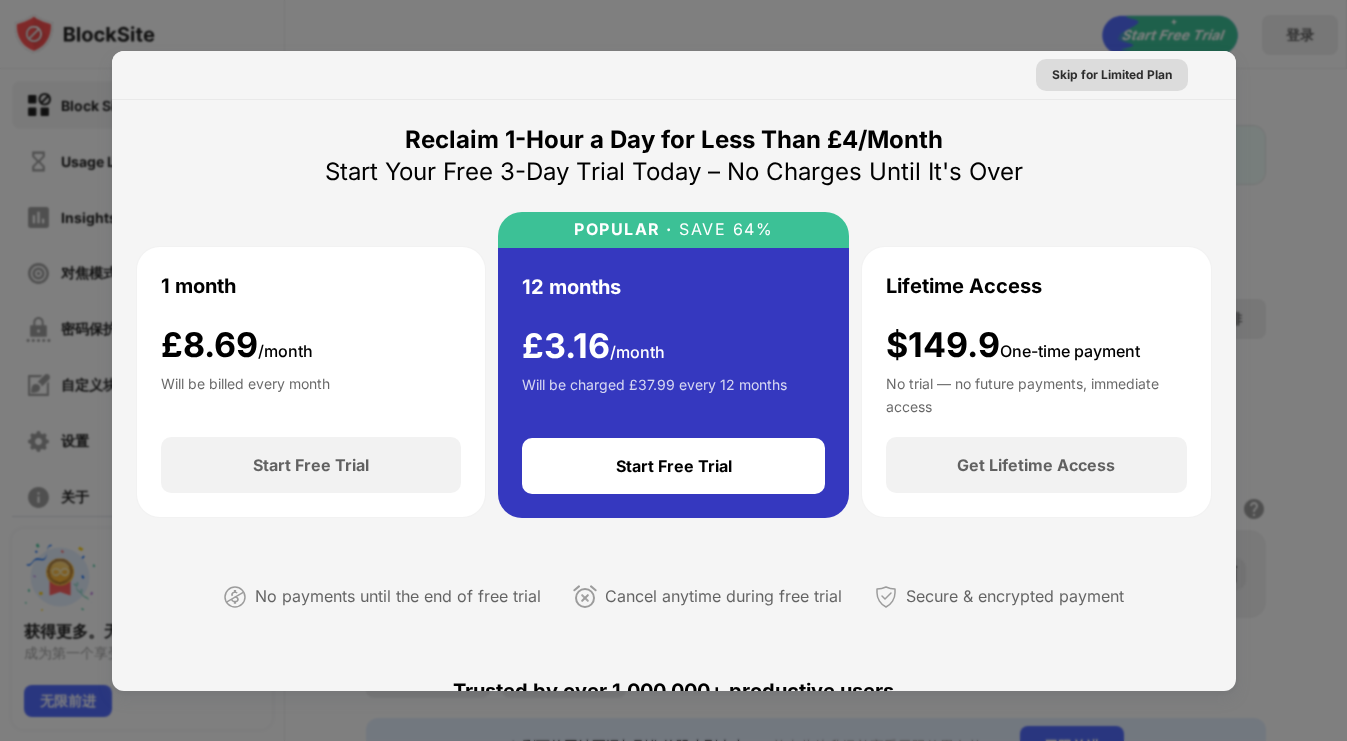click on "Skip for Limited Plan" at bounding box center (1112, 75) 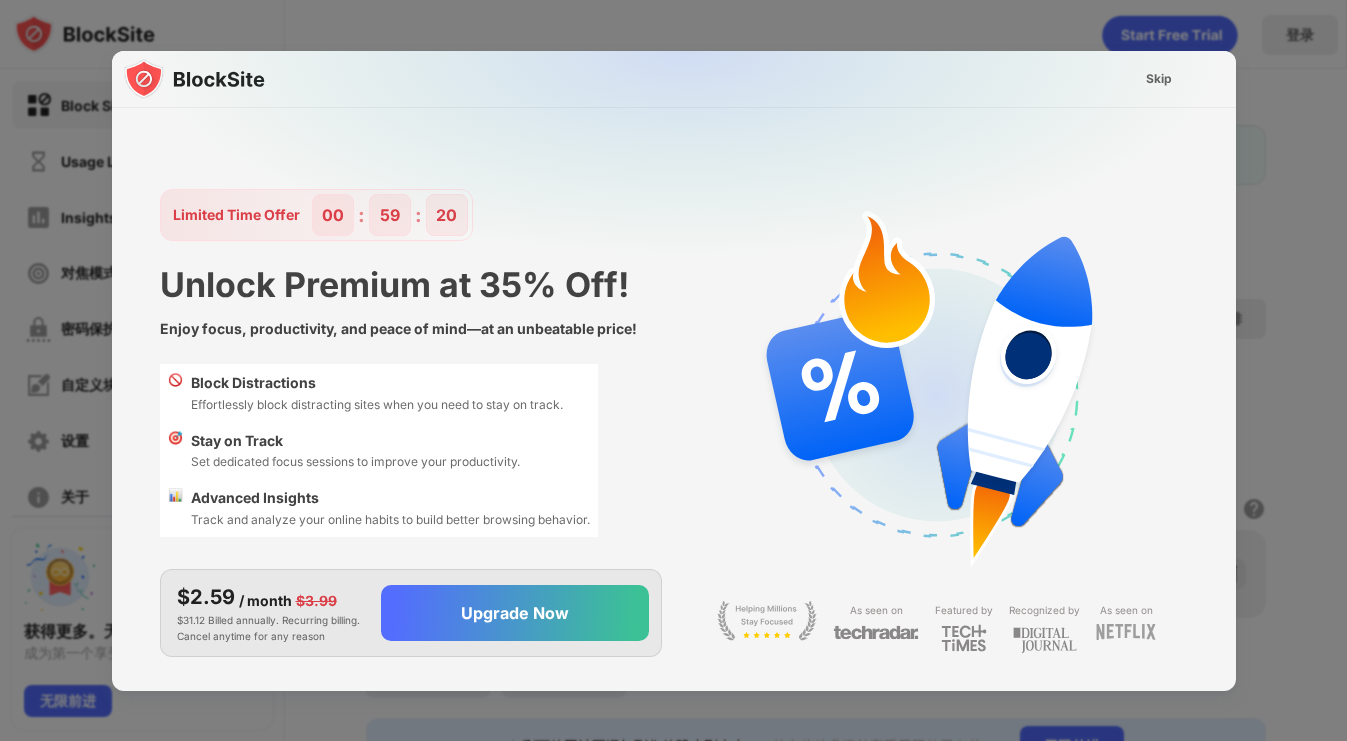 click on "Skip" at bounding box center (1159, 79) 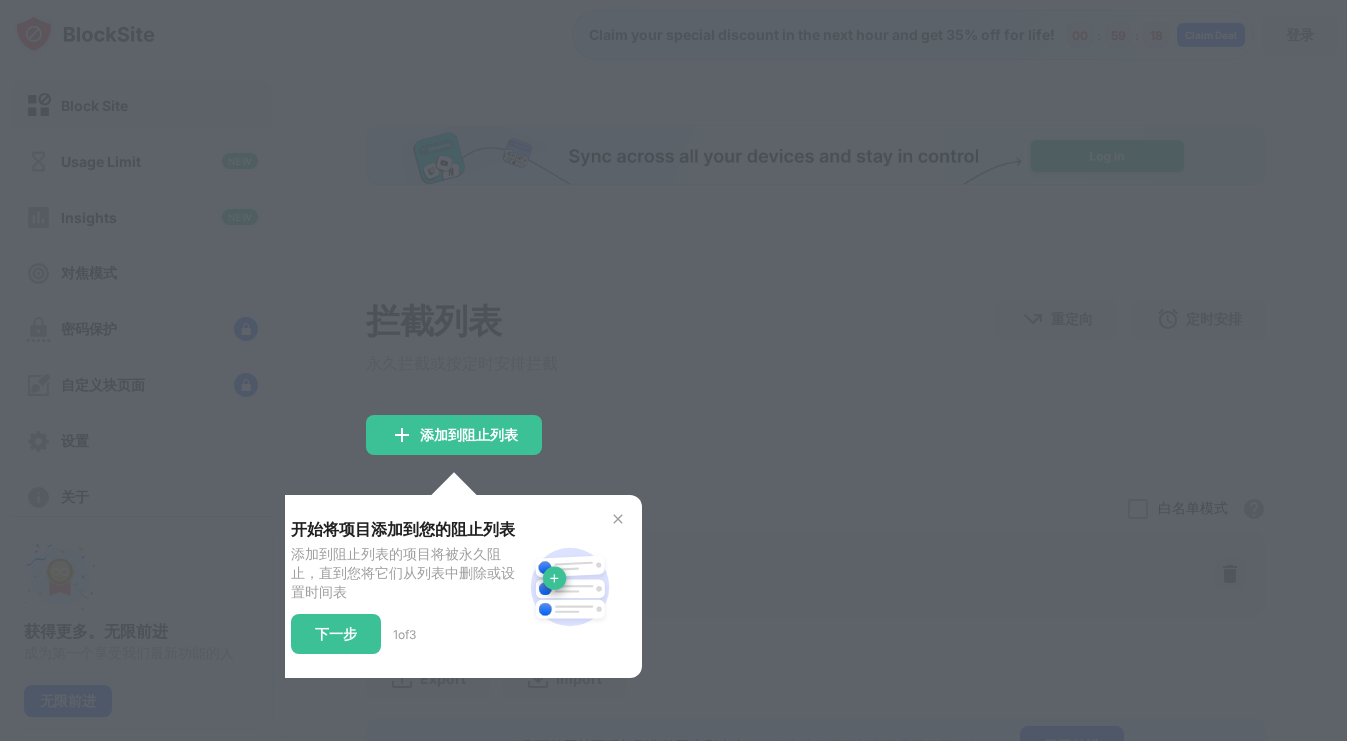 click at bounding box center (673, 370) 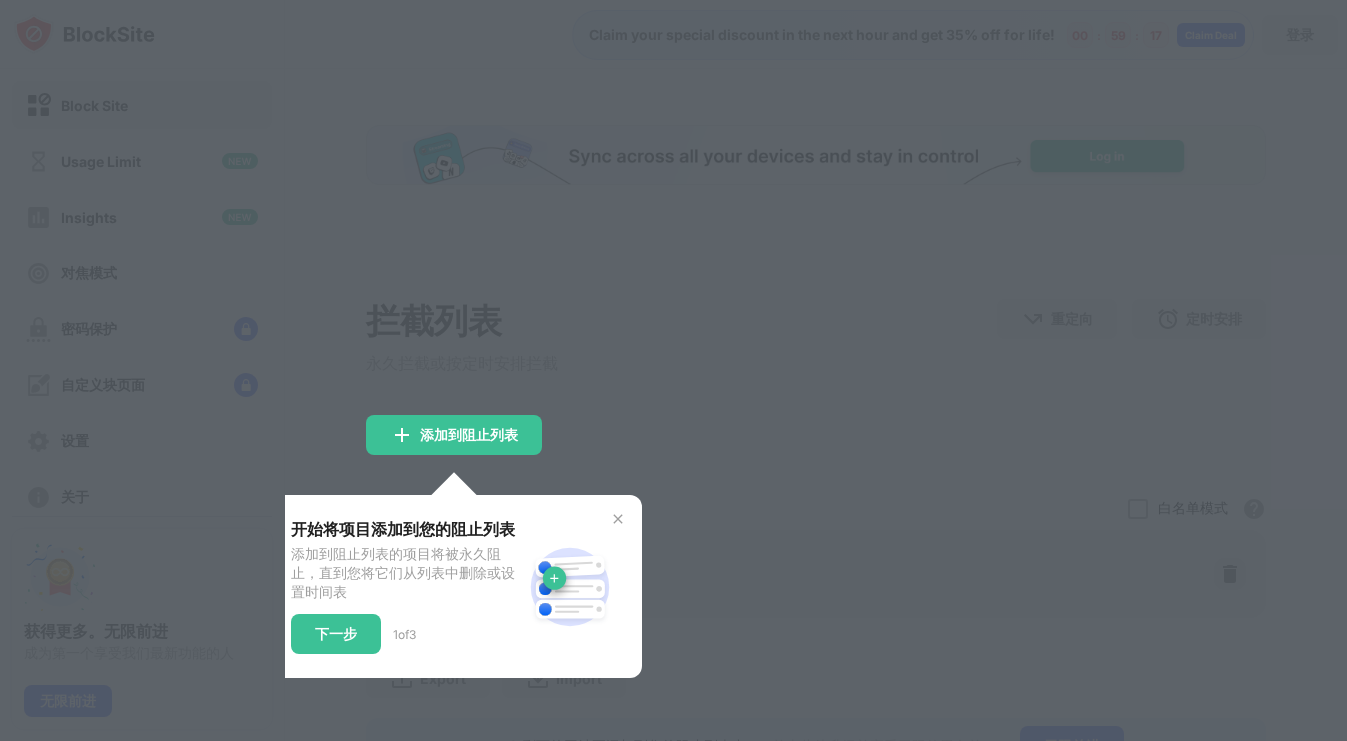 click at bounding box center [618, 519] 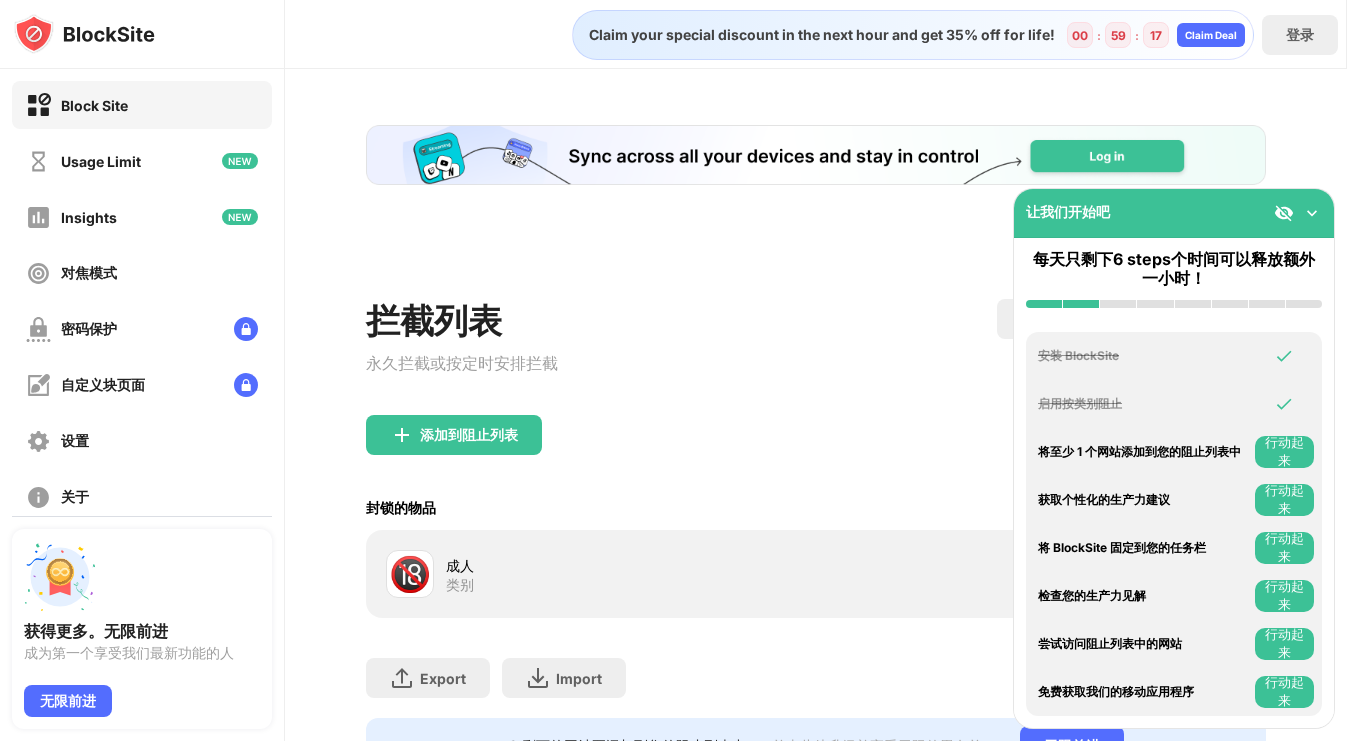 scroll, scrollTop: 0, scrollLeft: 0, axis: both 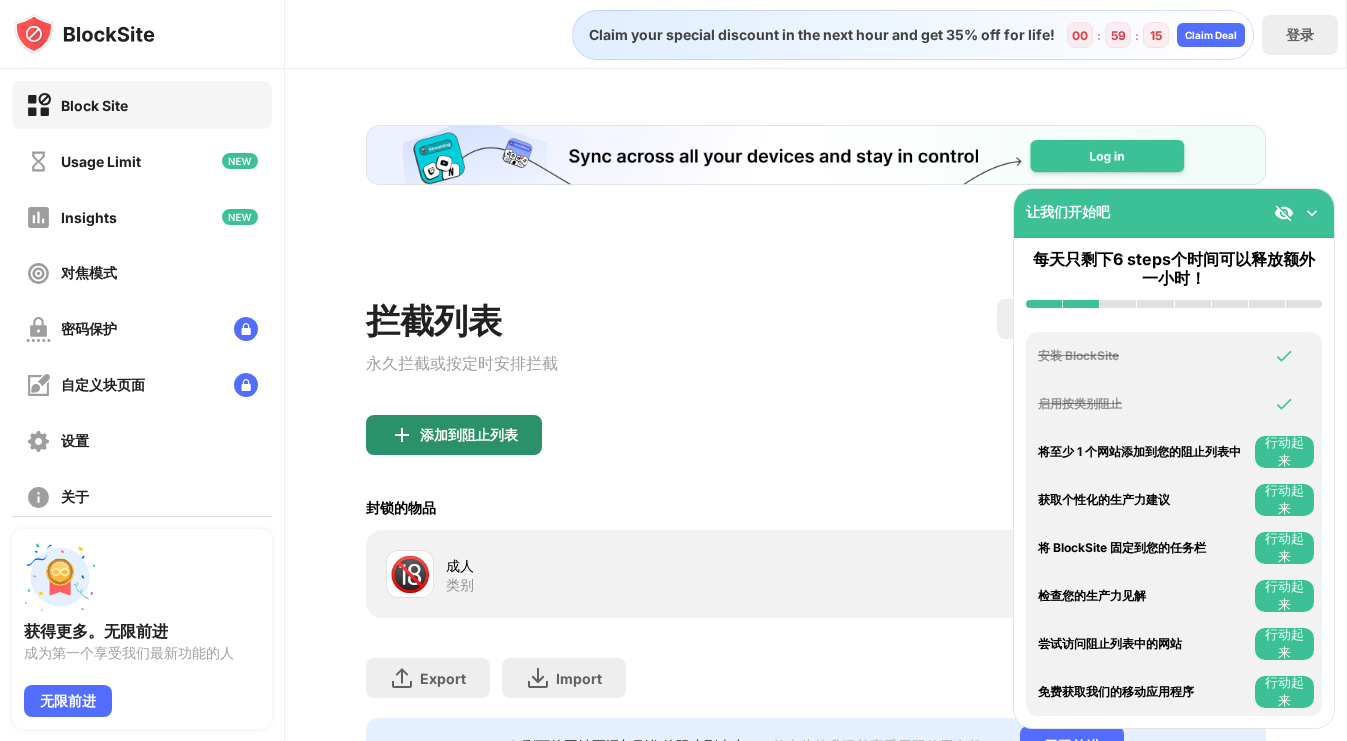 click on "添加到阻止列表" at bounding box center [469, 435] 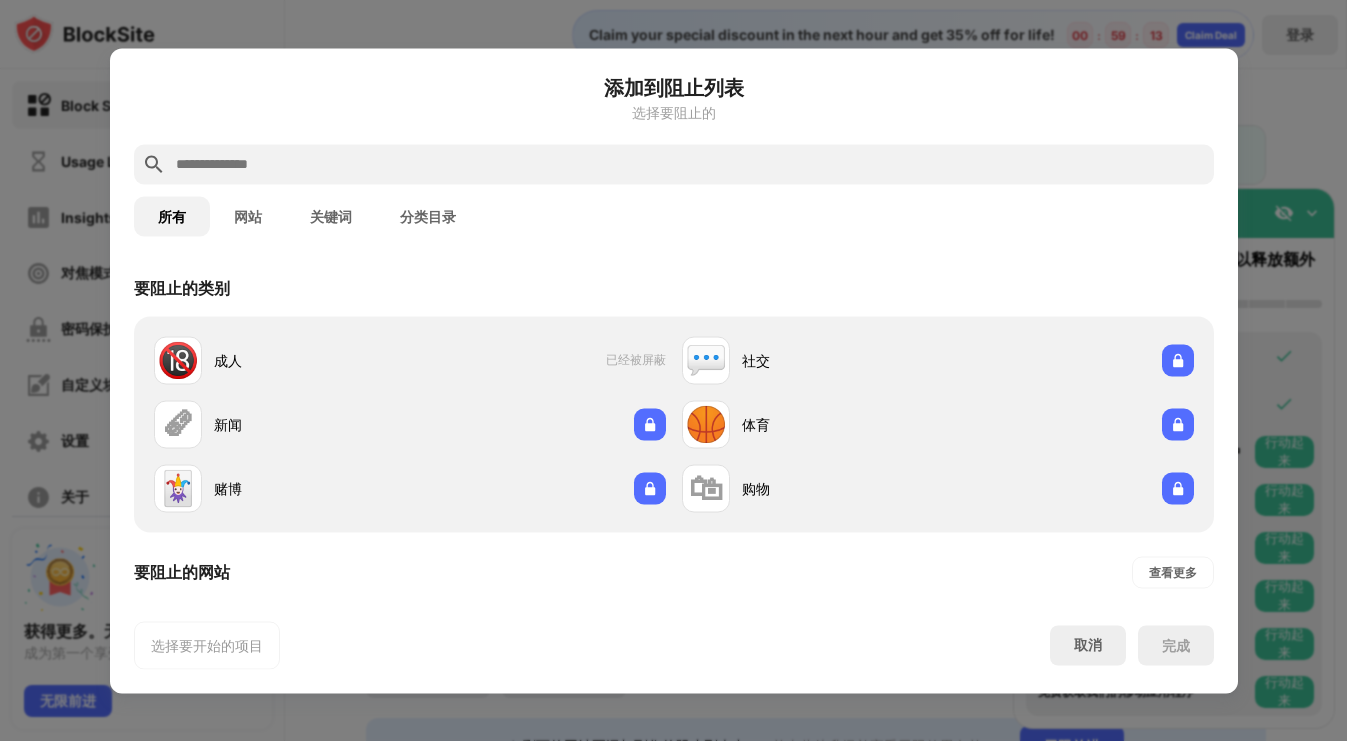 click at bounding box center [690, 164] 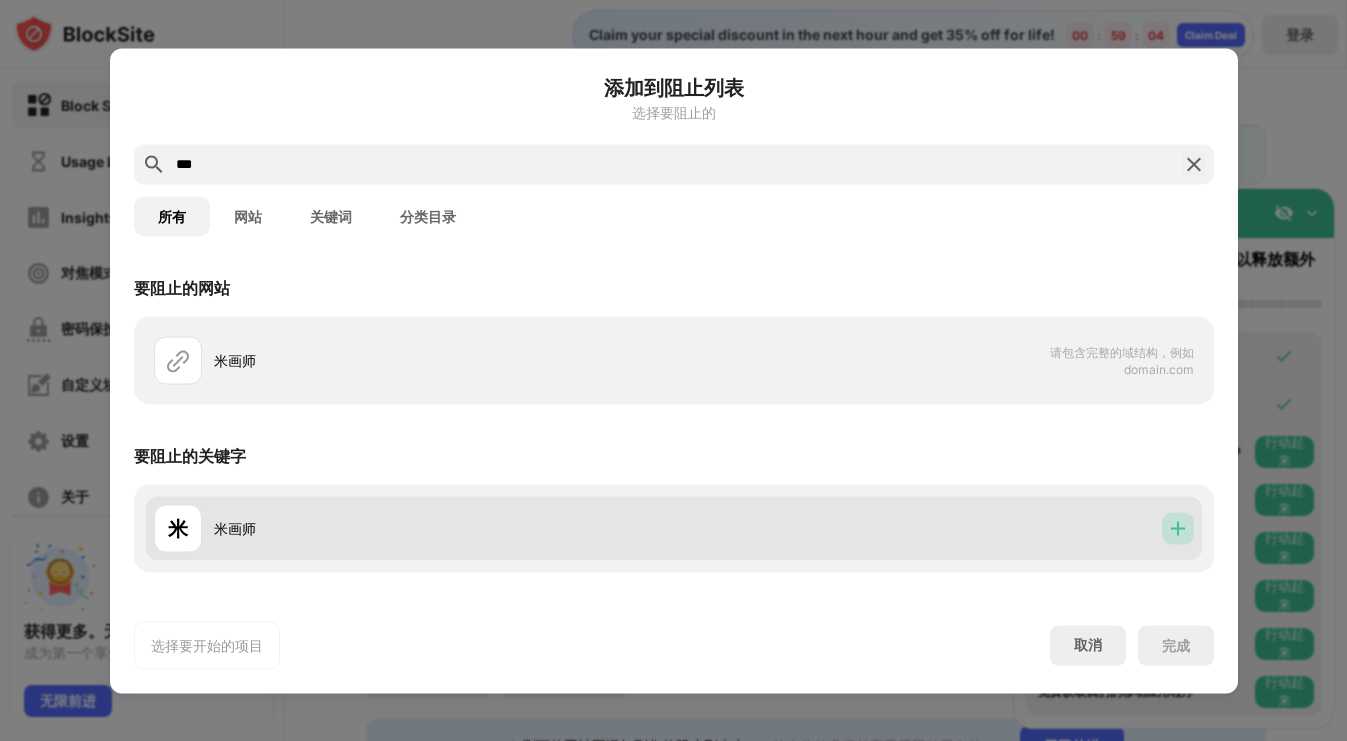 click at bounding box center [1178, 528] 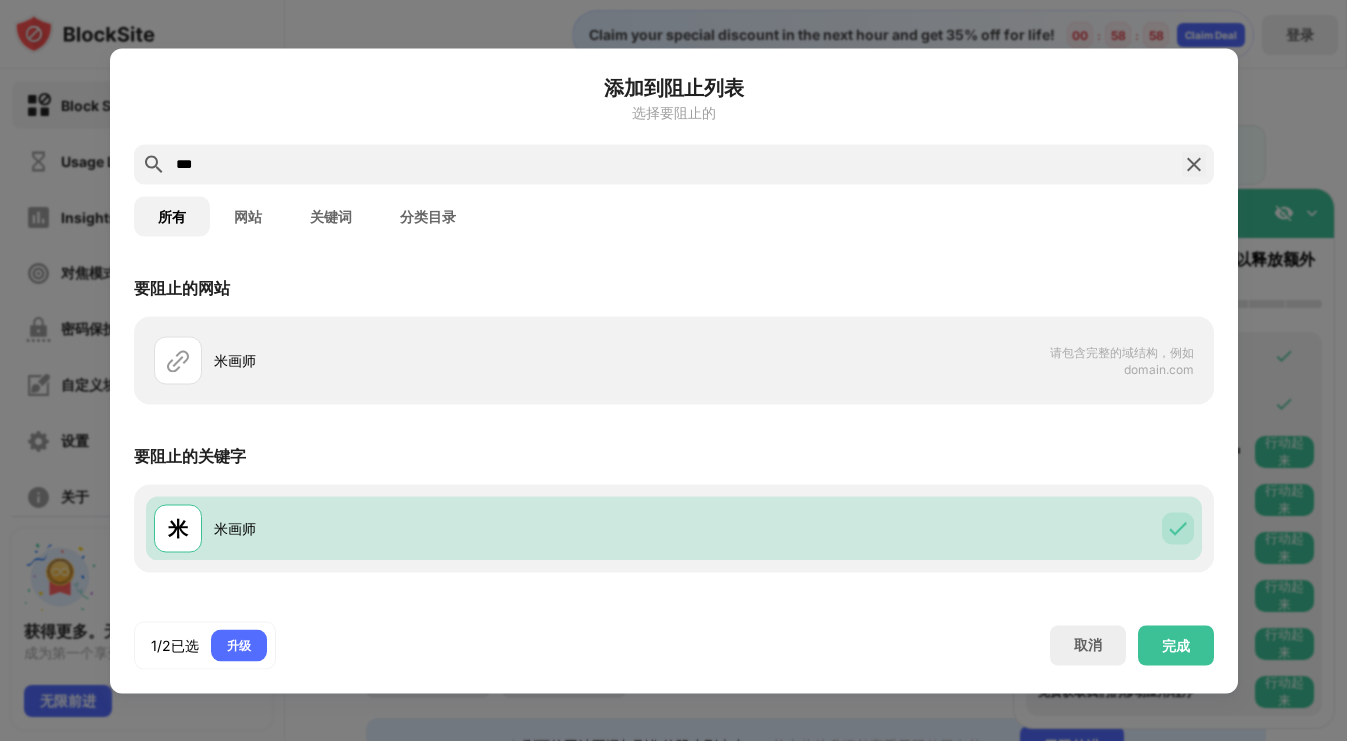 click on "网站" at bounding box center [248, 216] 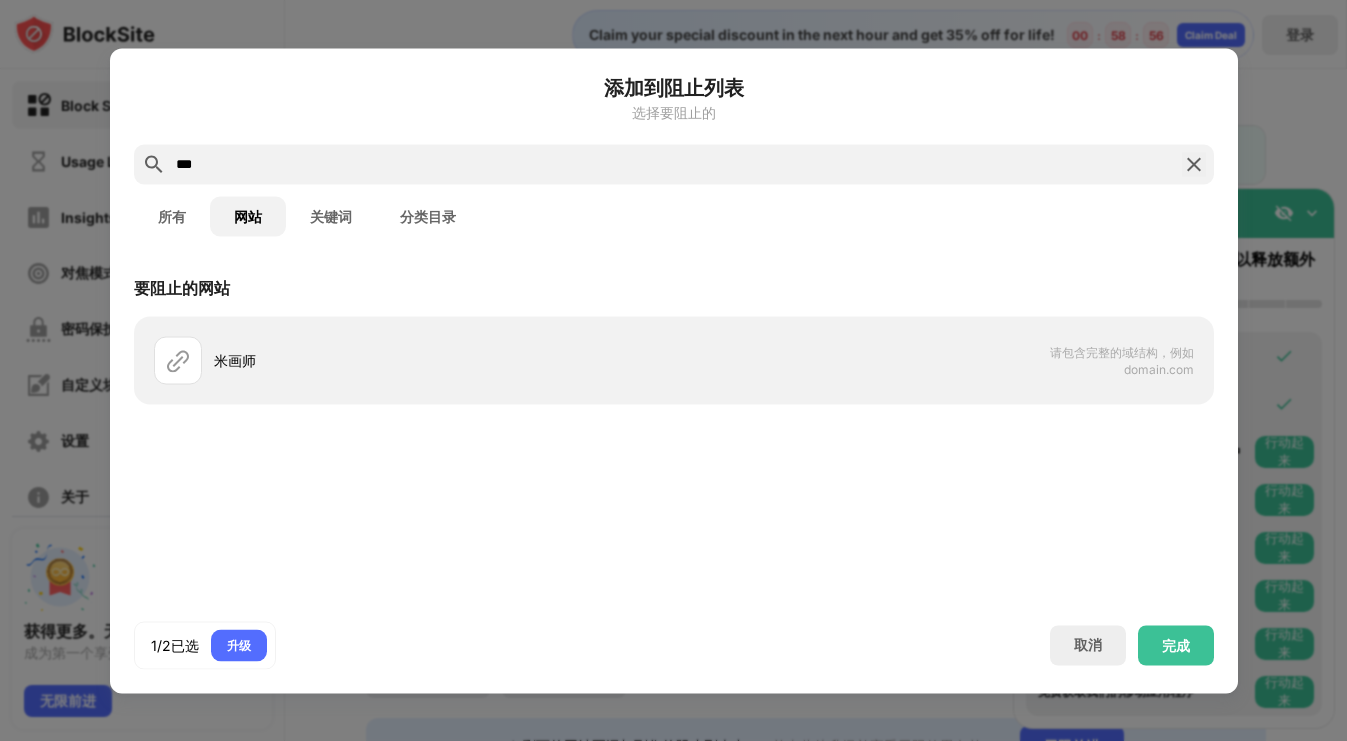 scroll, scrollTop: 0, scrollLeft: 0, axis: both 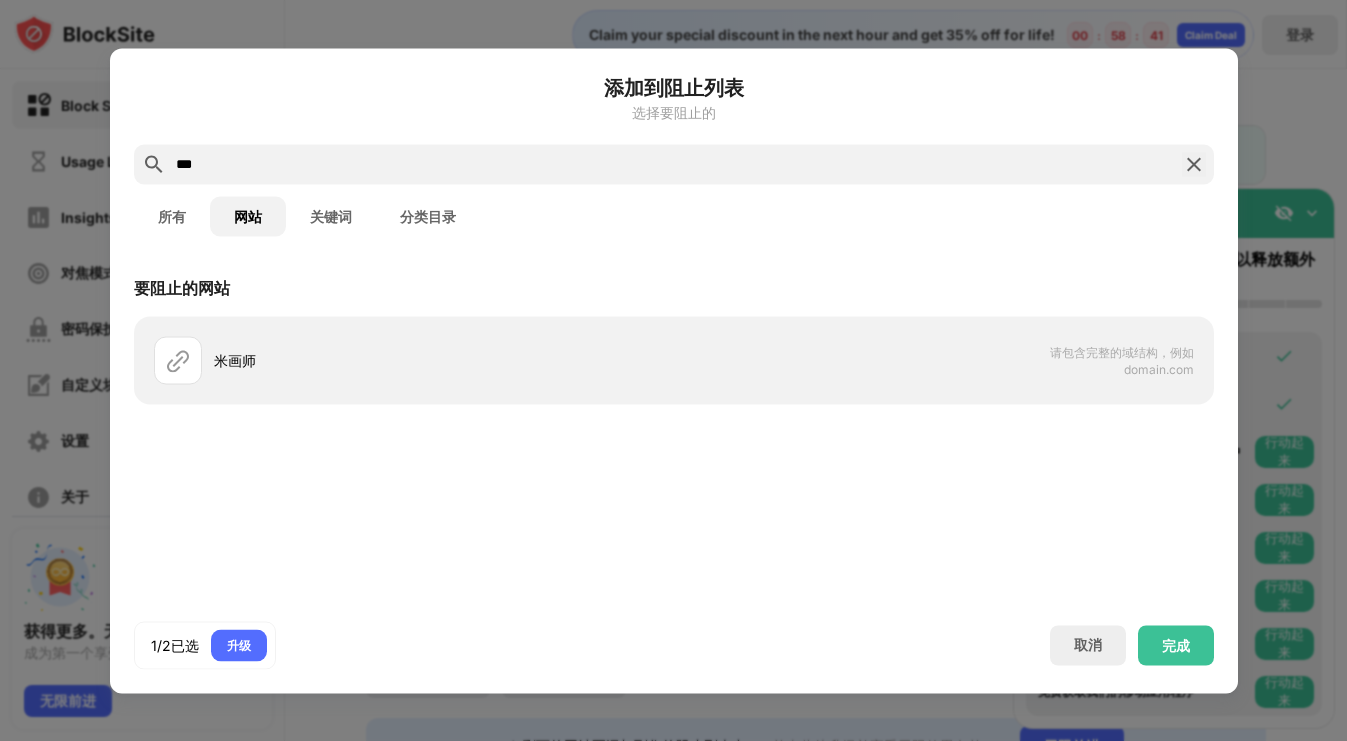 click on "***" at bounding box center [674, 164] 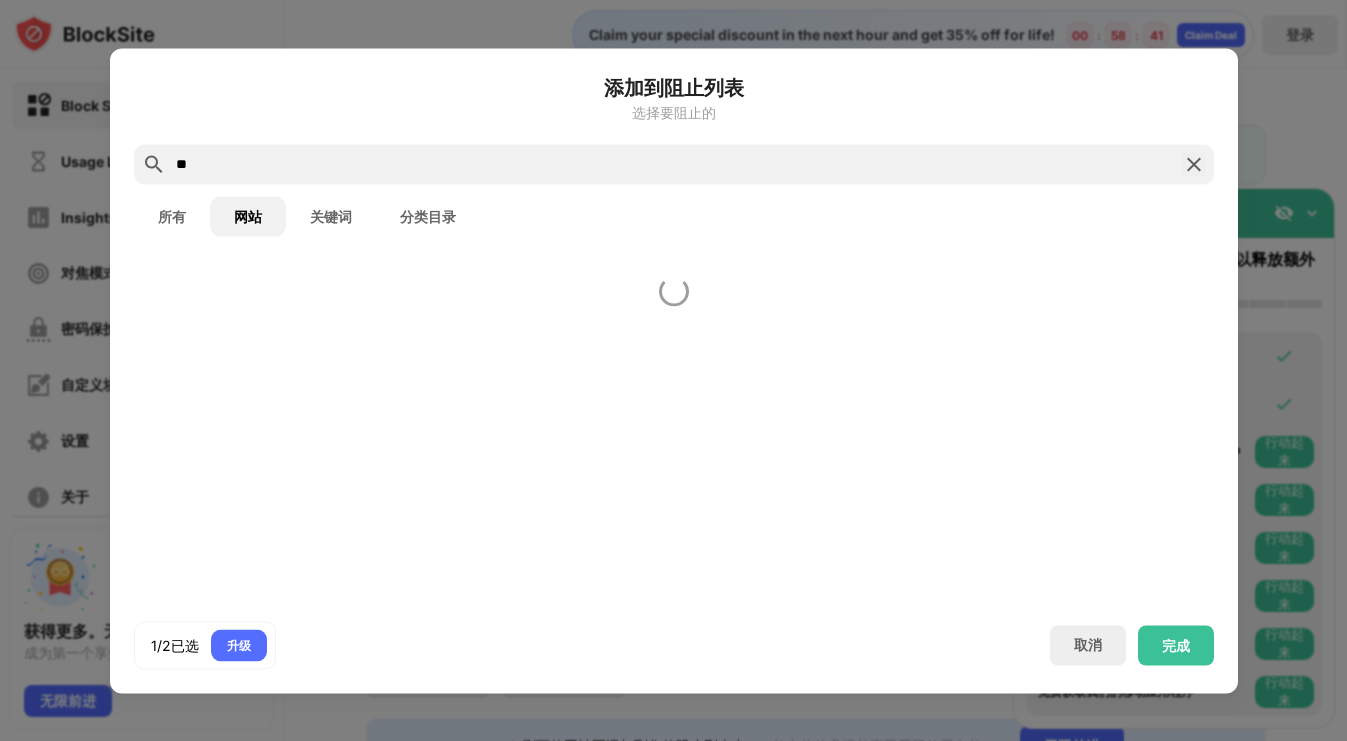 type on "*" 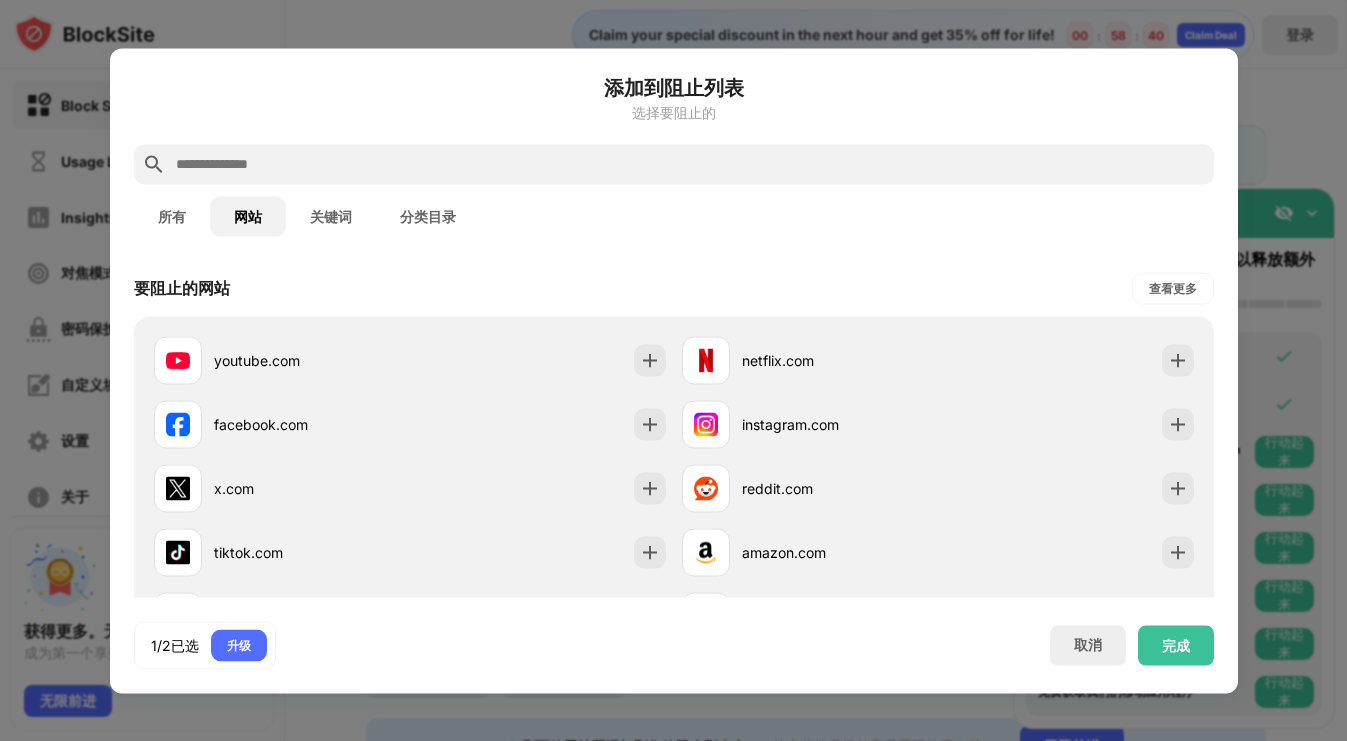 paste on "**********" 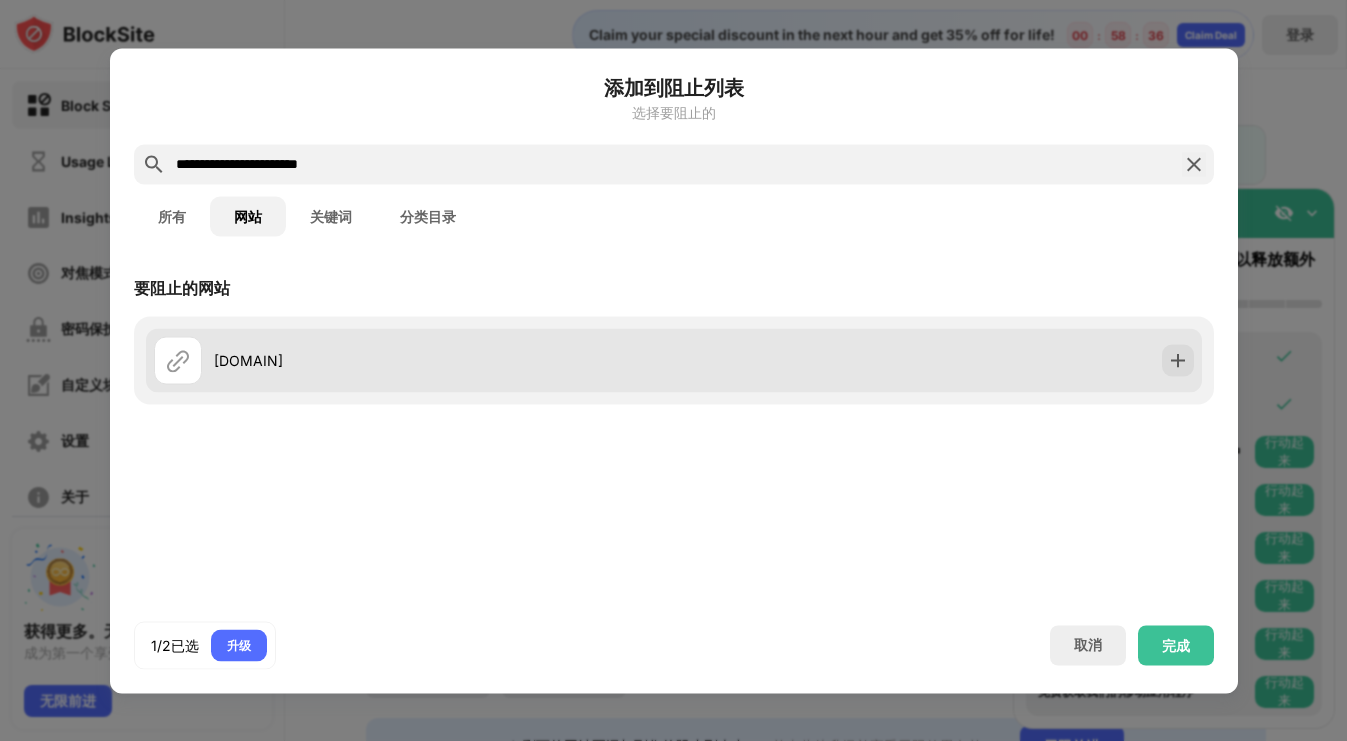 type on "**********" 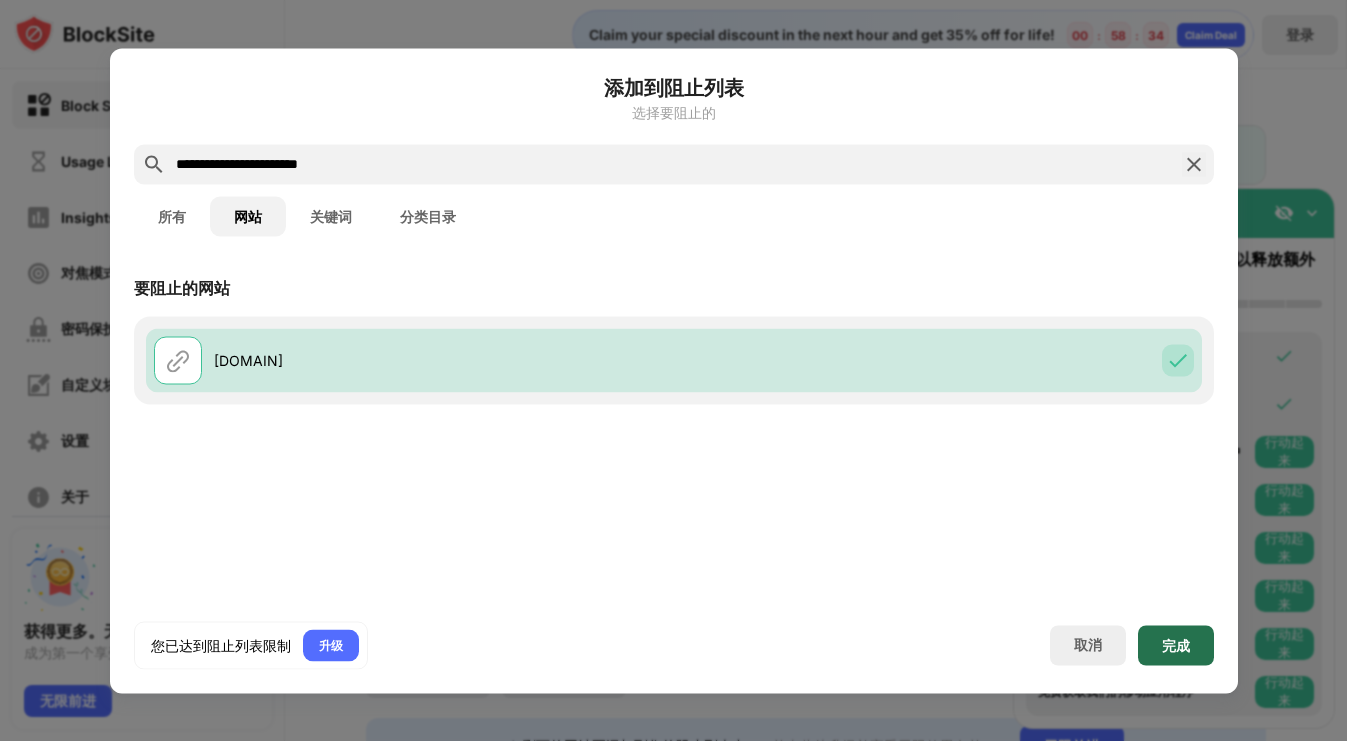 click on "完成" at bounding box center (1176, 645) 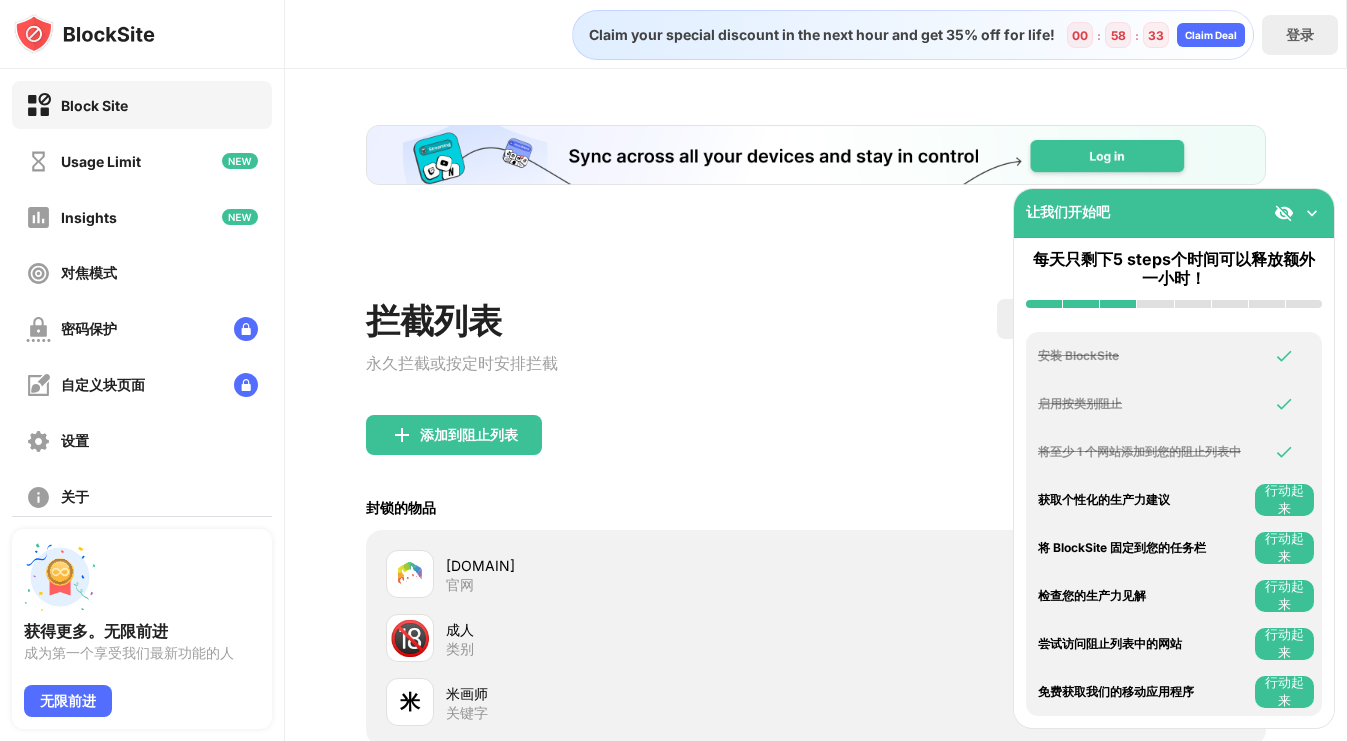 scroll, scrollTop: 0, scrollLeft: 0, axis: both 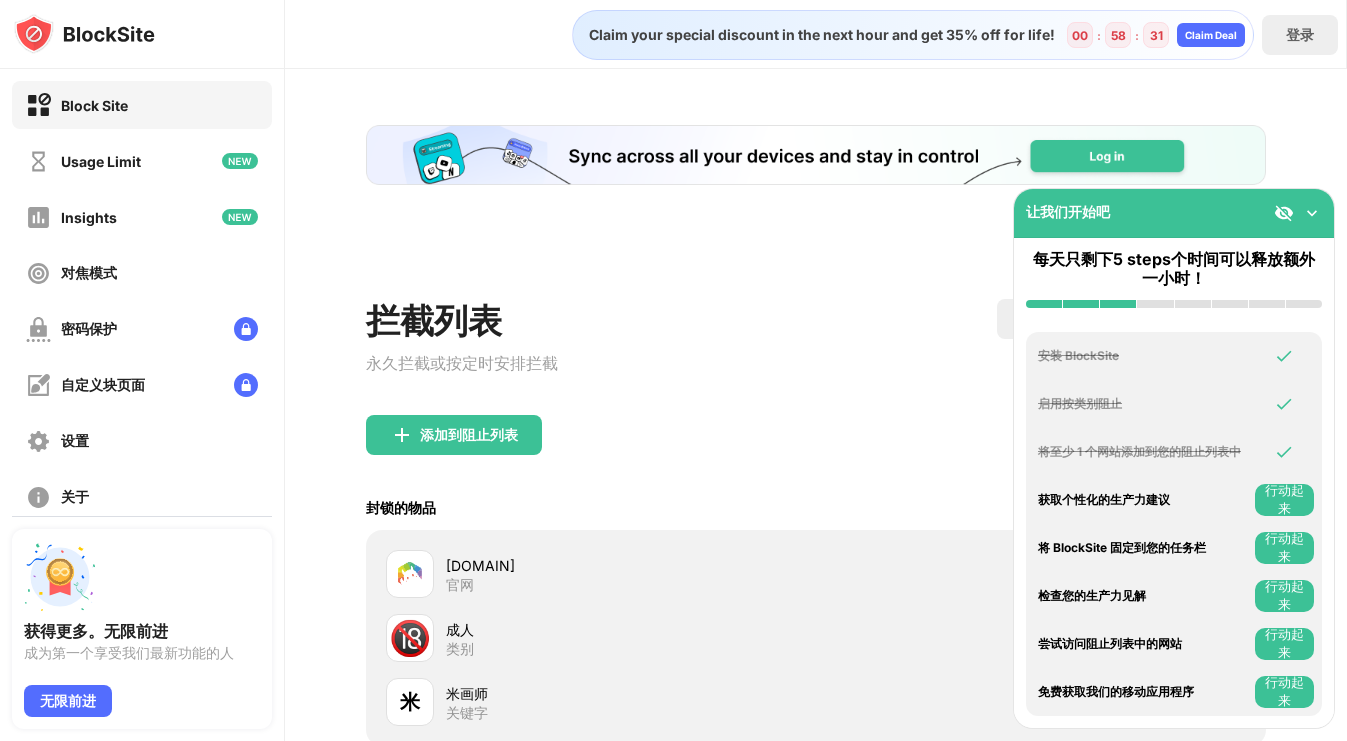 click on "[DOMAIN] 官网" at bounding box center (631, 574) 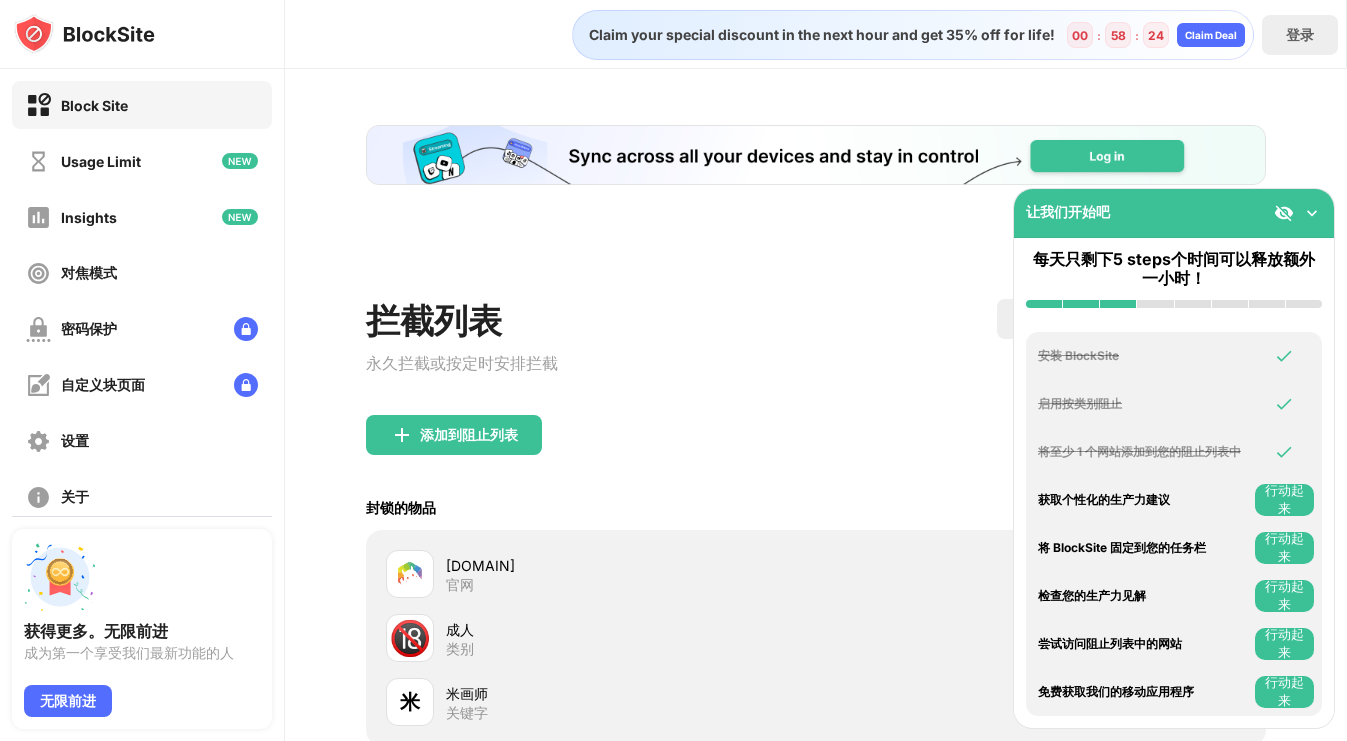 scroll, scrollTop: 220, scrollLeft: 0, axis: vertical 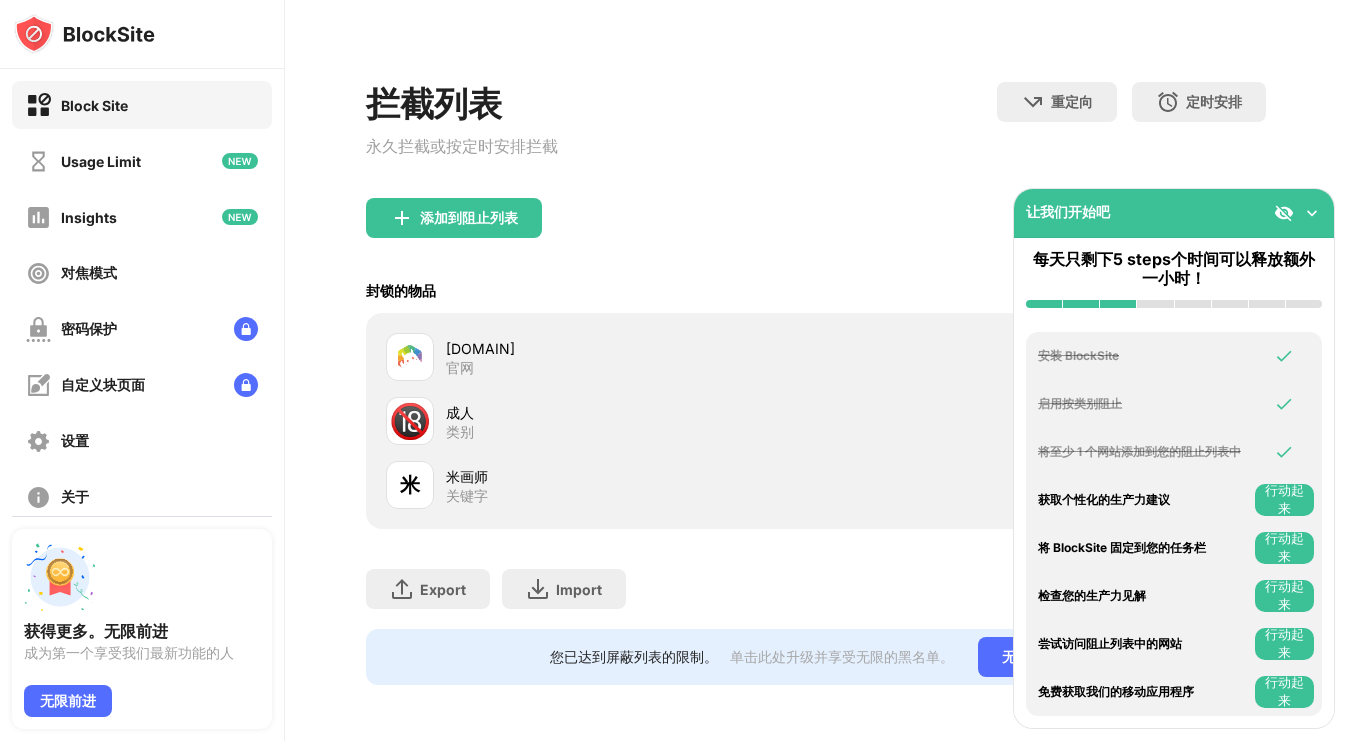 click at bounding box center (1312, 213) 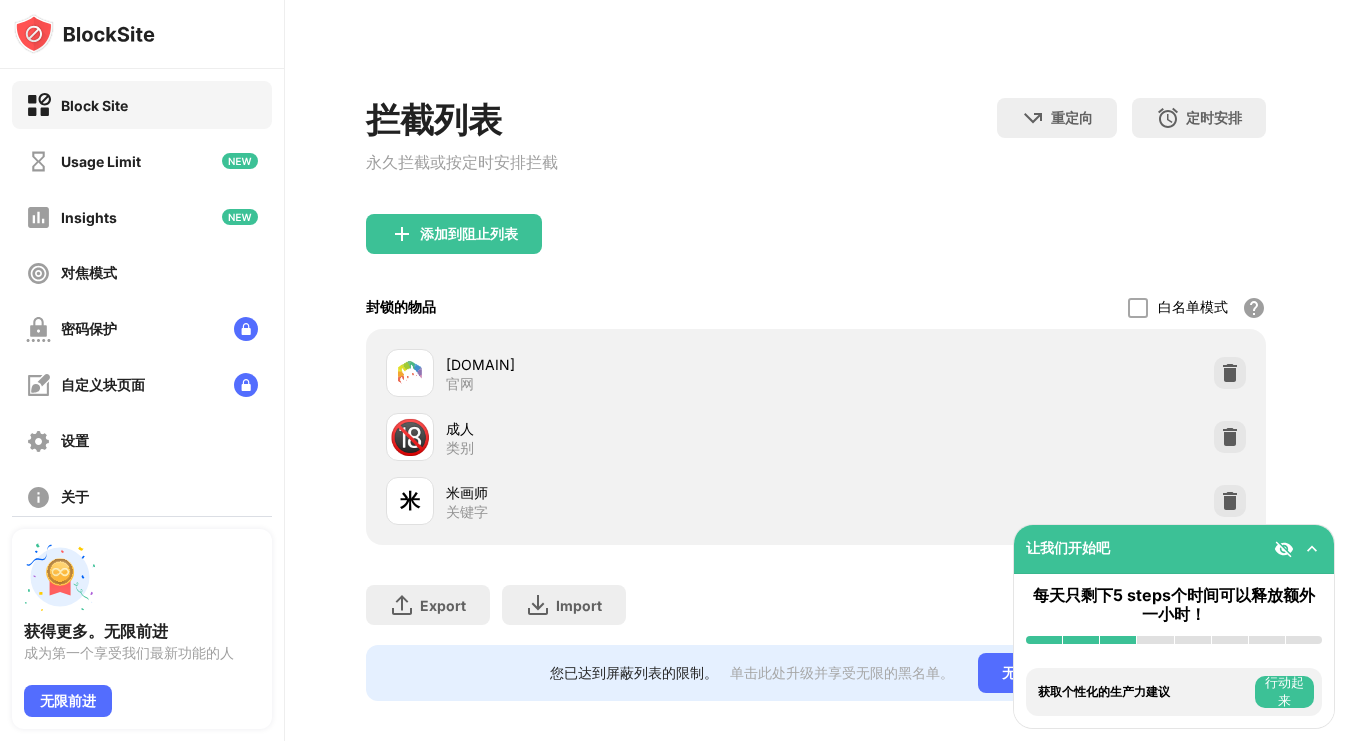 scroll, scrollTop: 220, scrollLeft: 0, axis: vertical 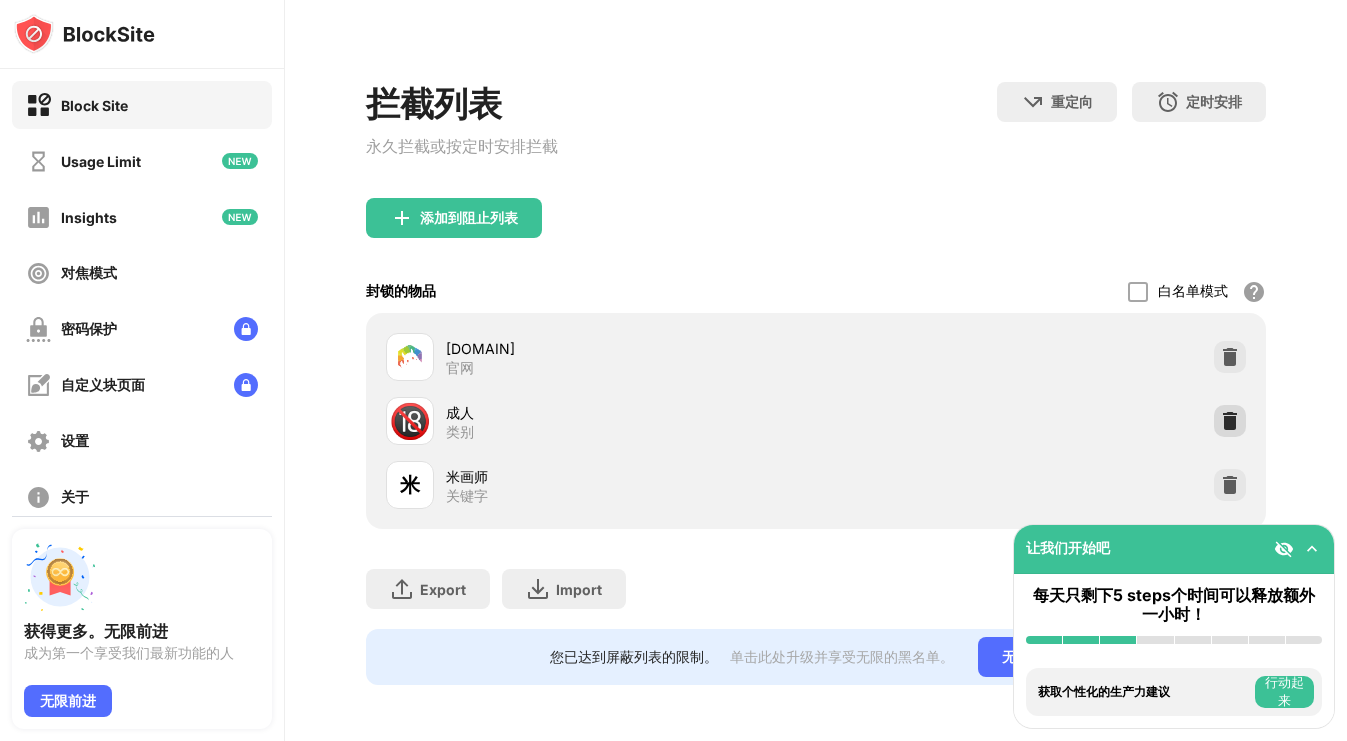 click at bounding box center [1230, 421] 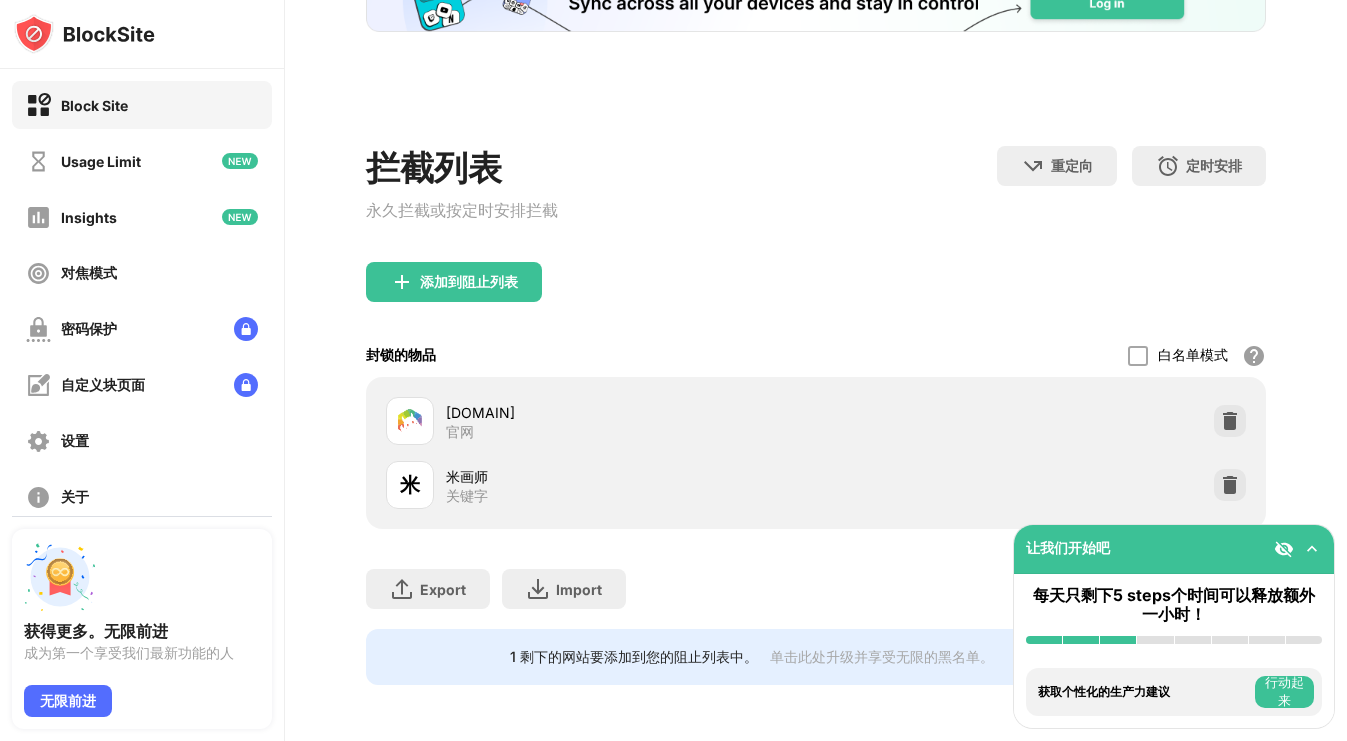 scroll, scrollTop: 156, scrollLeft: 0, axis: vertical 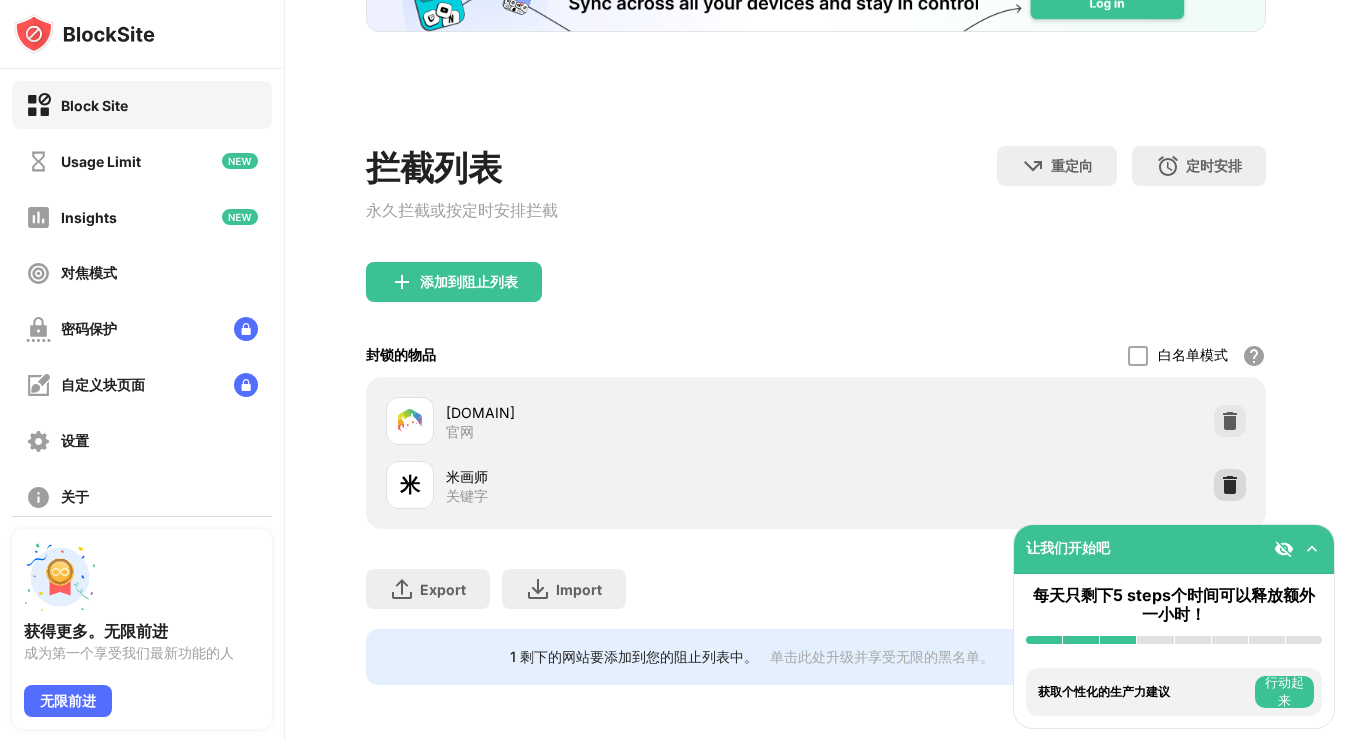 click at bounding box center [1230, 485] 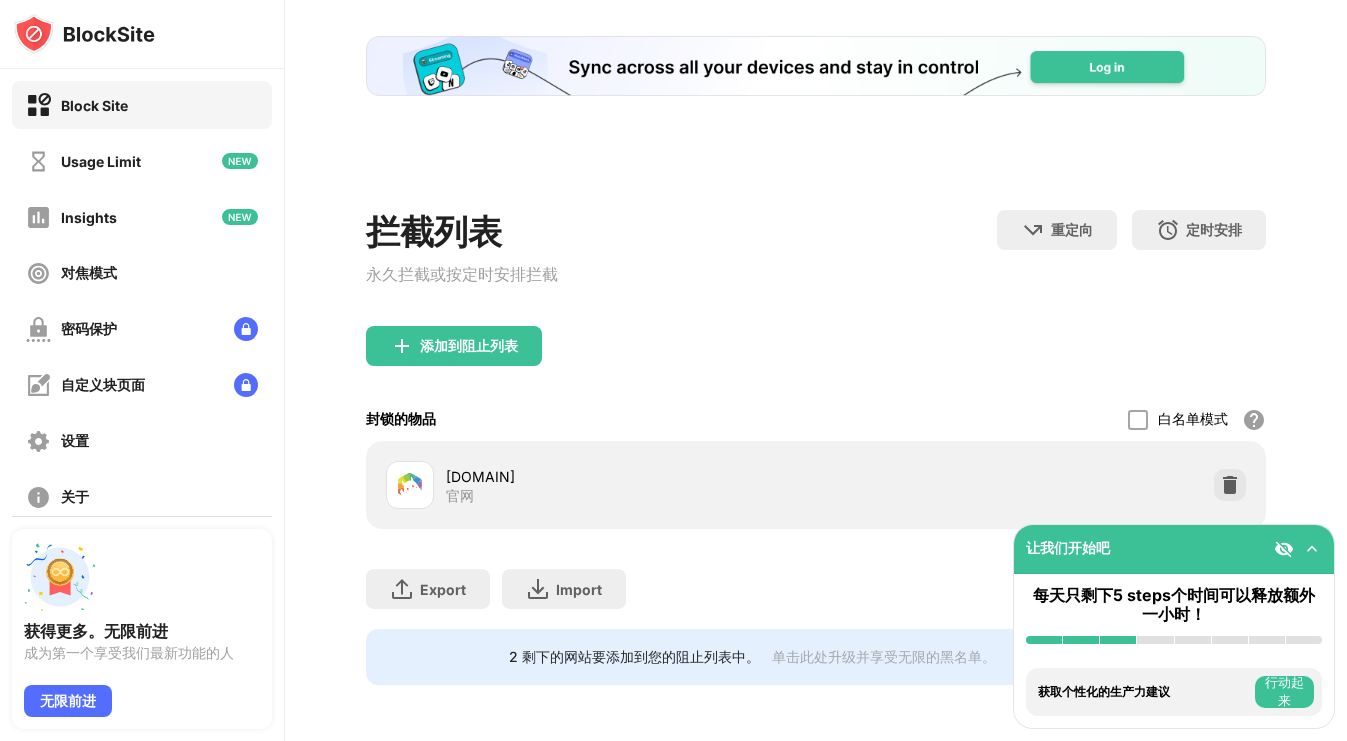 scroll, scrollTop: 92, scrollLeft: 0, axis: vertical 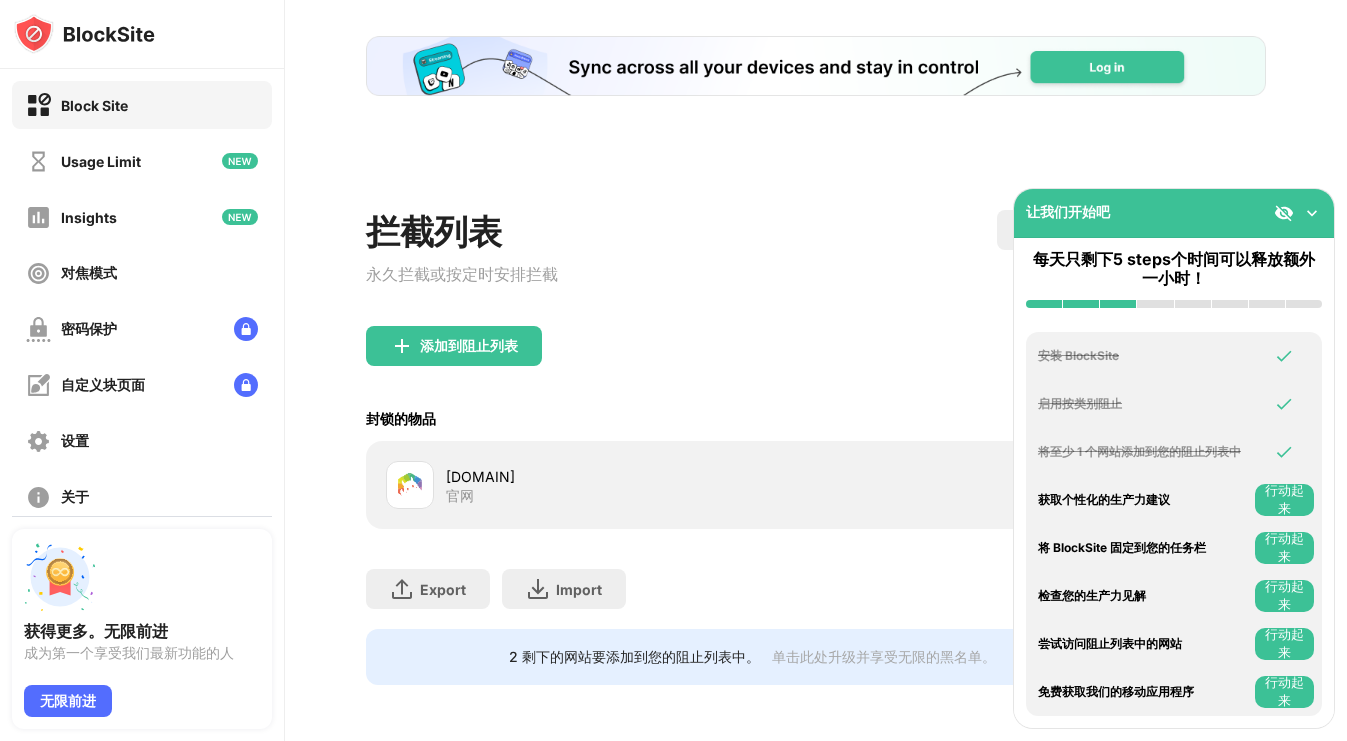 click at bounding box center [1312, 213] 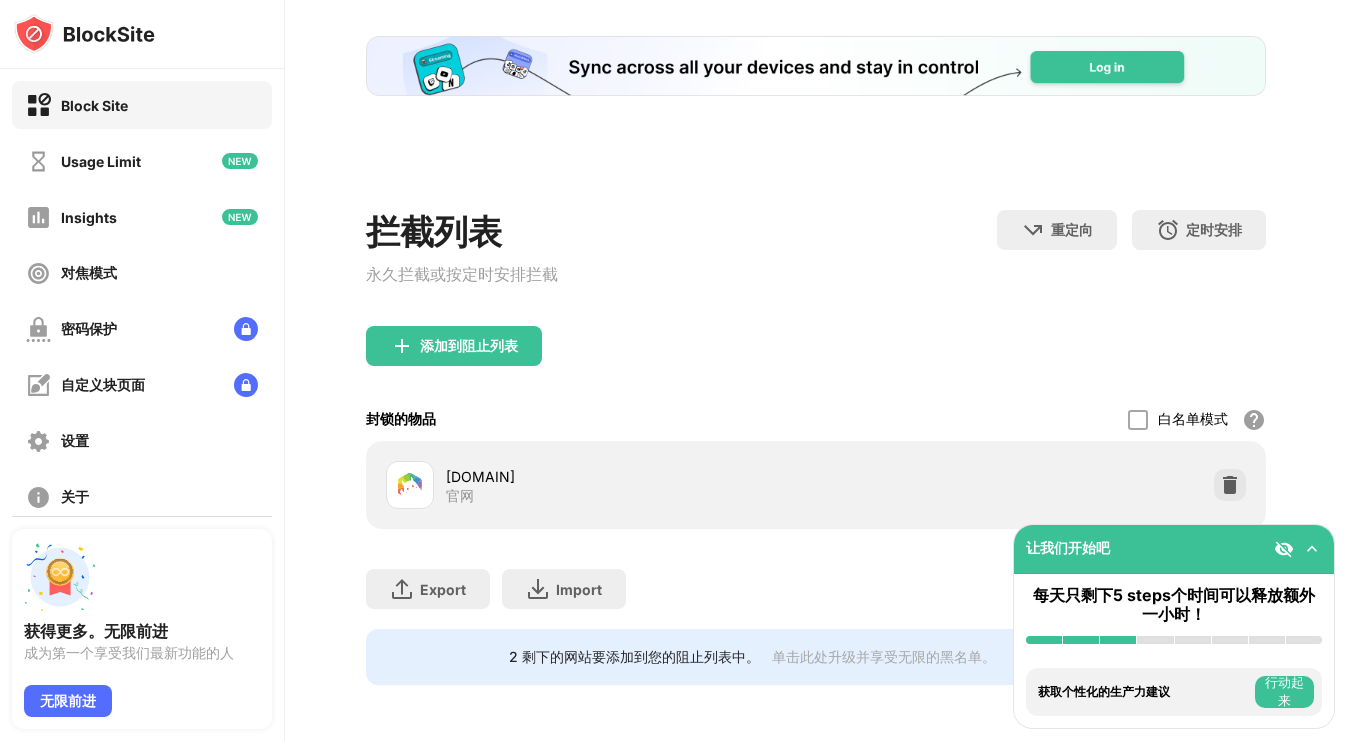 click on "行动起来" at bounding box center [1284, 692] 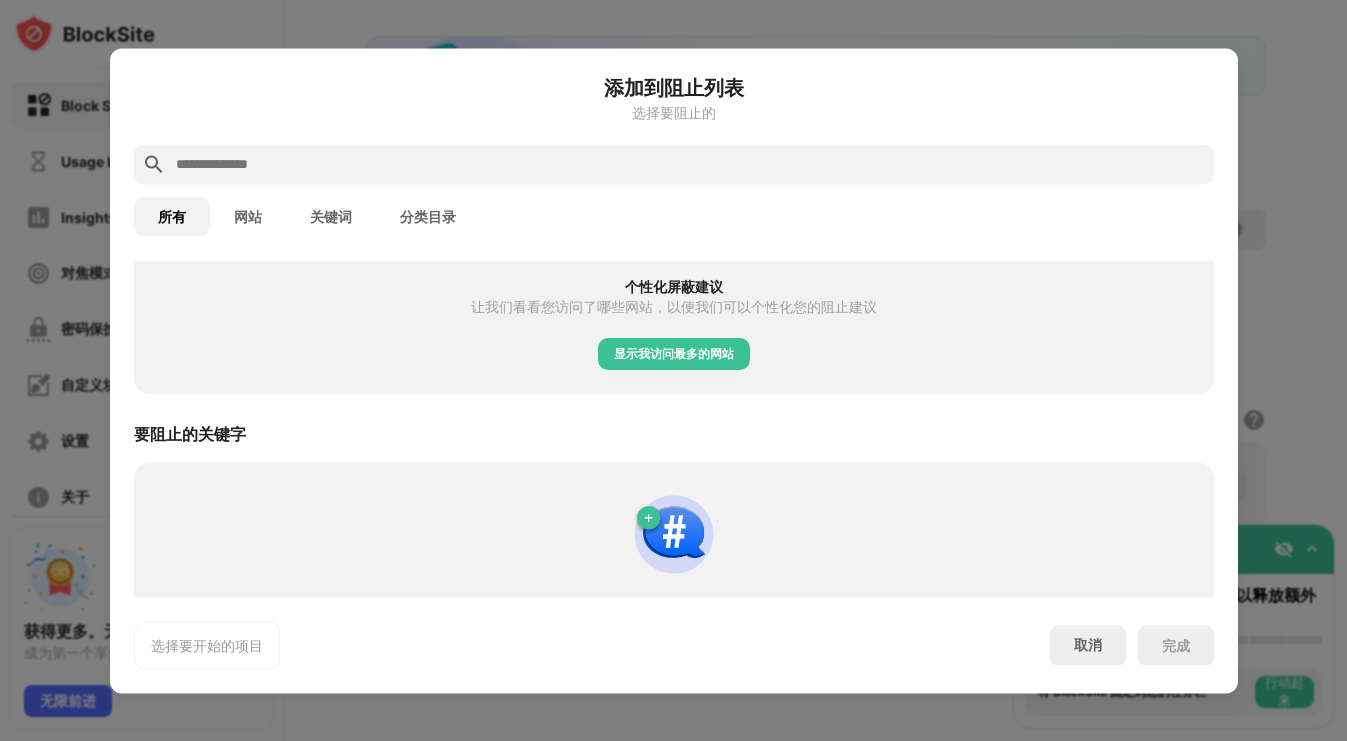 scroll, scrollTop: 787, scrollLeft: 0, axis: vertical 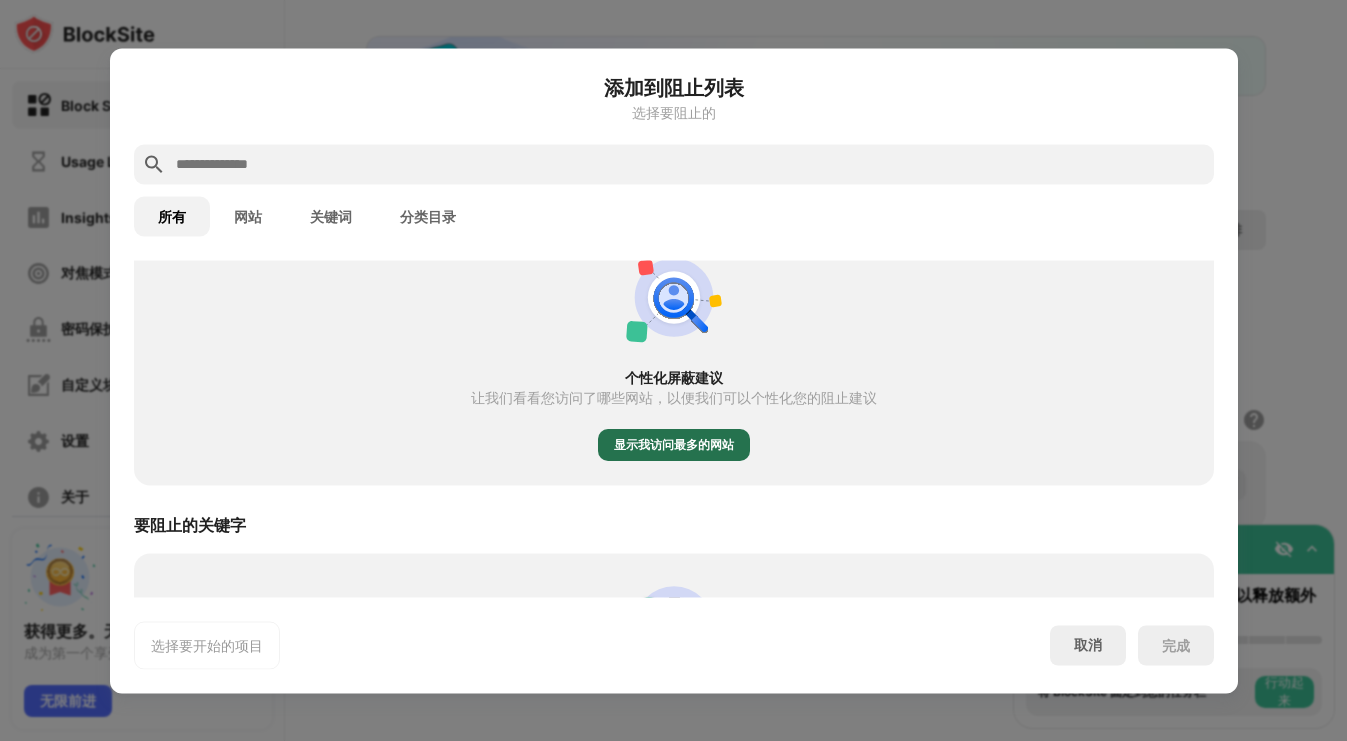 click on "显示我访问最多的网站" at bounding box center (674, 445) 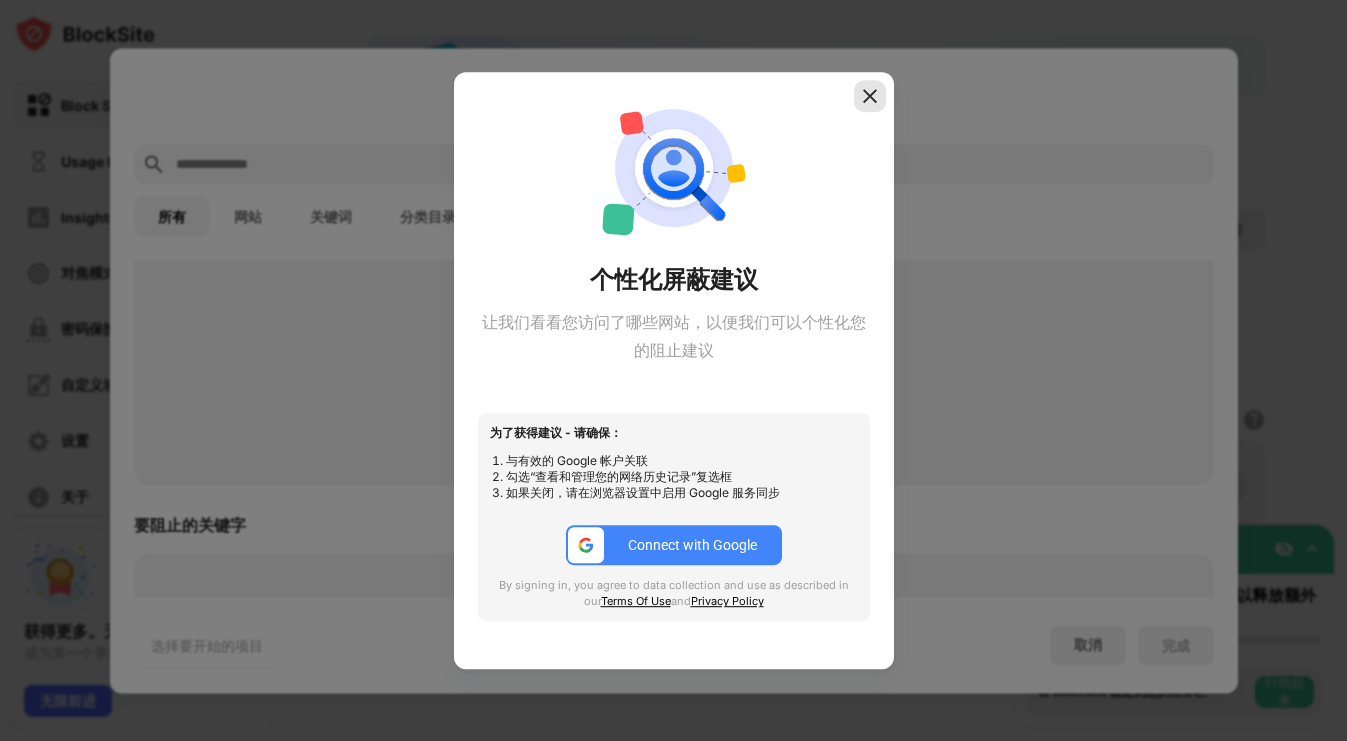 click at bounding box center [870, 96] 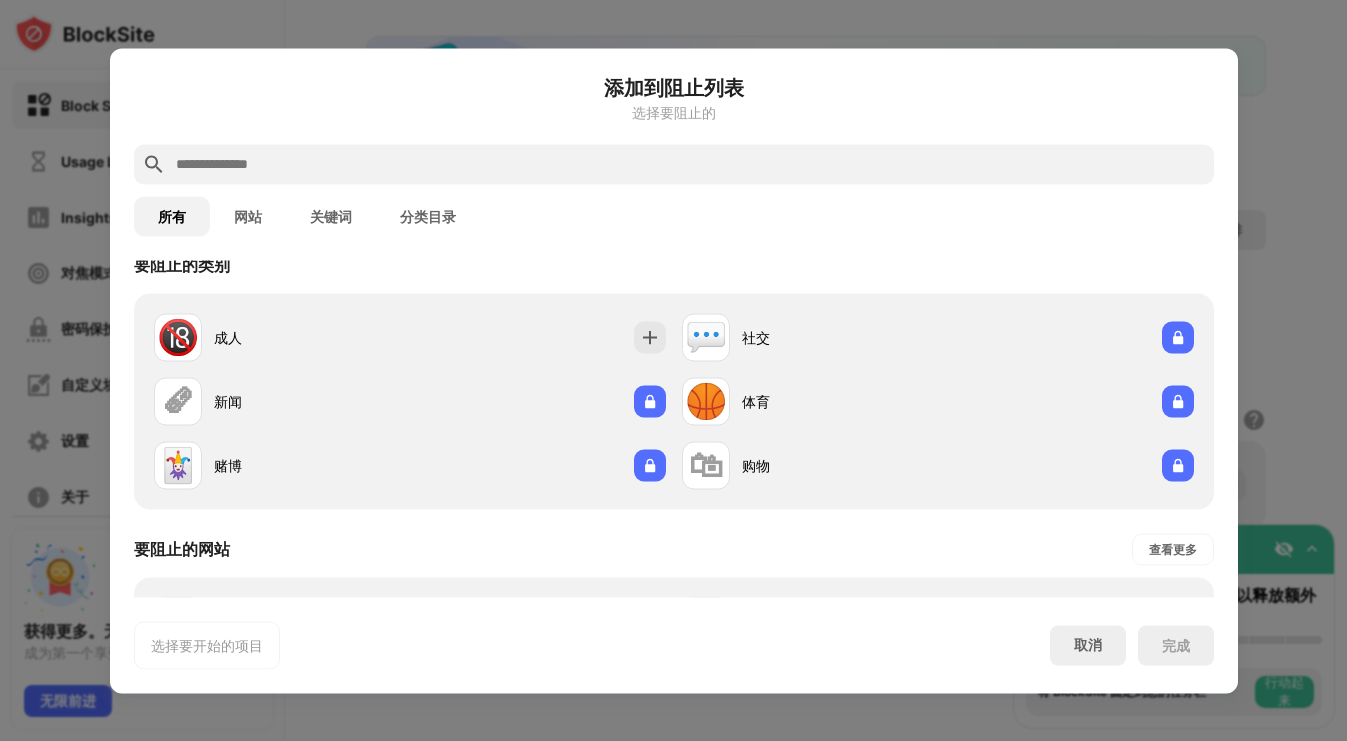 scroll, scrollTop: 0, scrollLeft: 0, axis: both 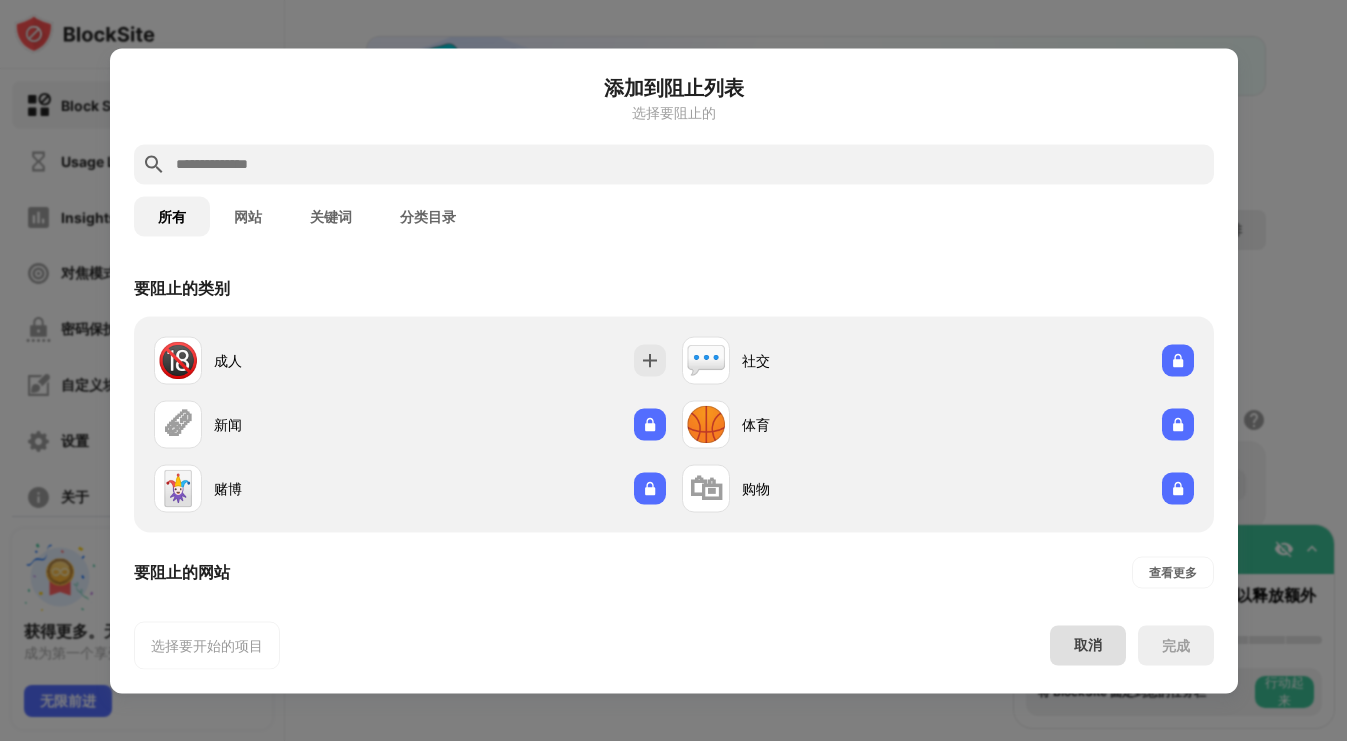 click on "取消" at bounding box center (1088, 645) 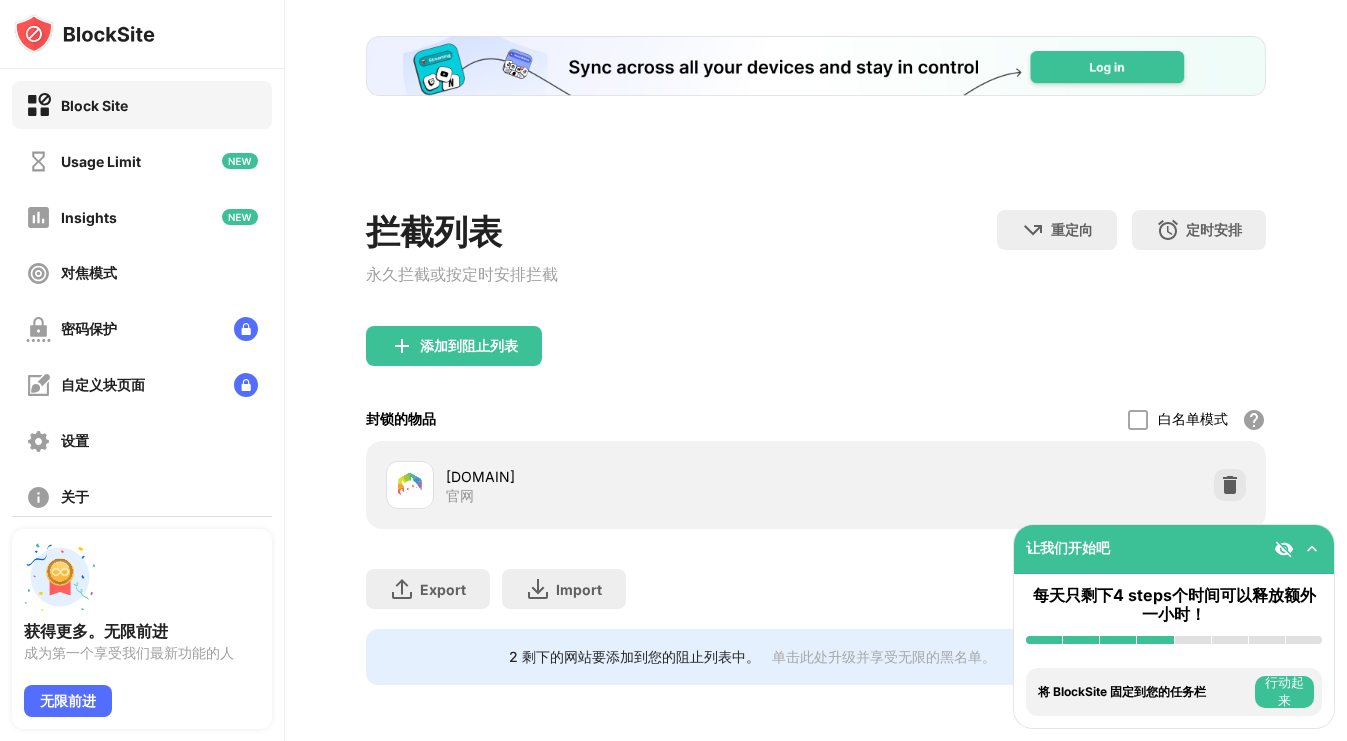 scroll, scrollTop: 0, scrollLeft: 0, axis: both 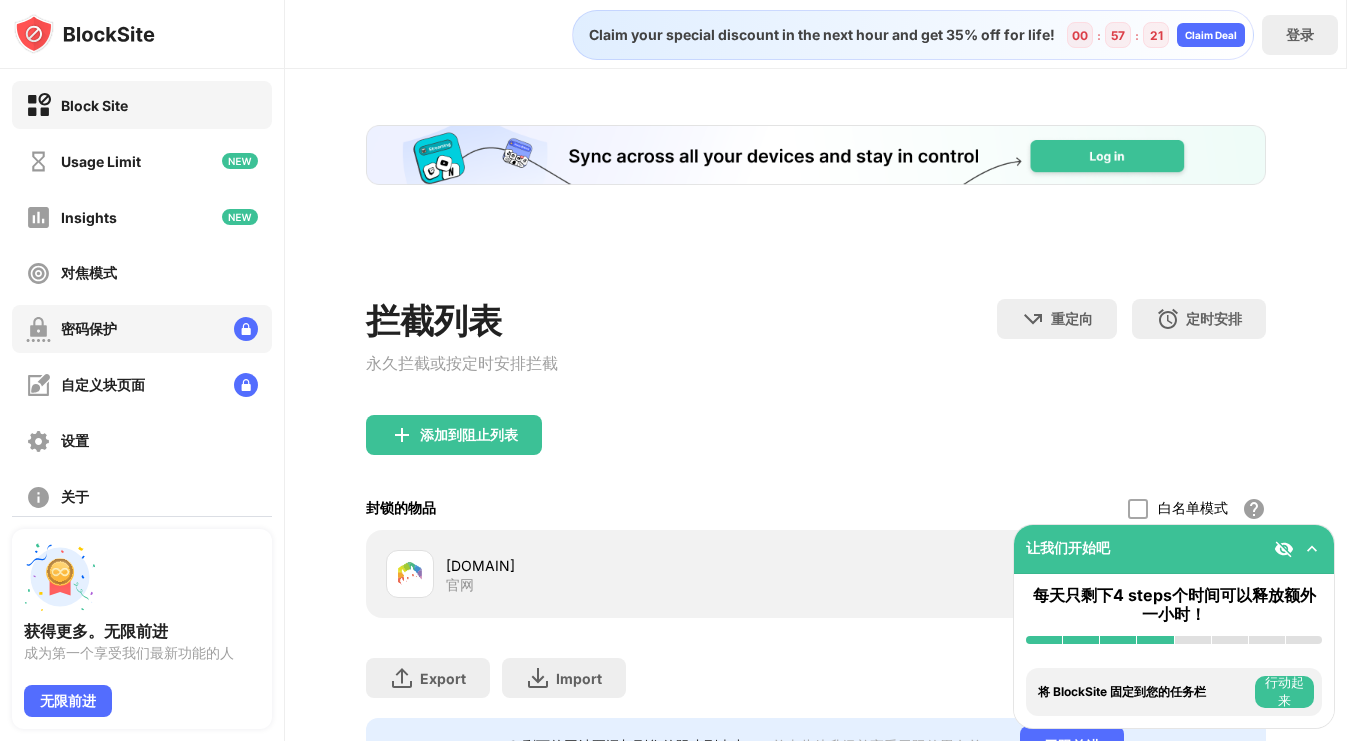 click on "密码保护" at bounding box center [89, 329] 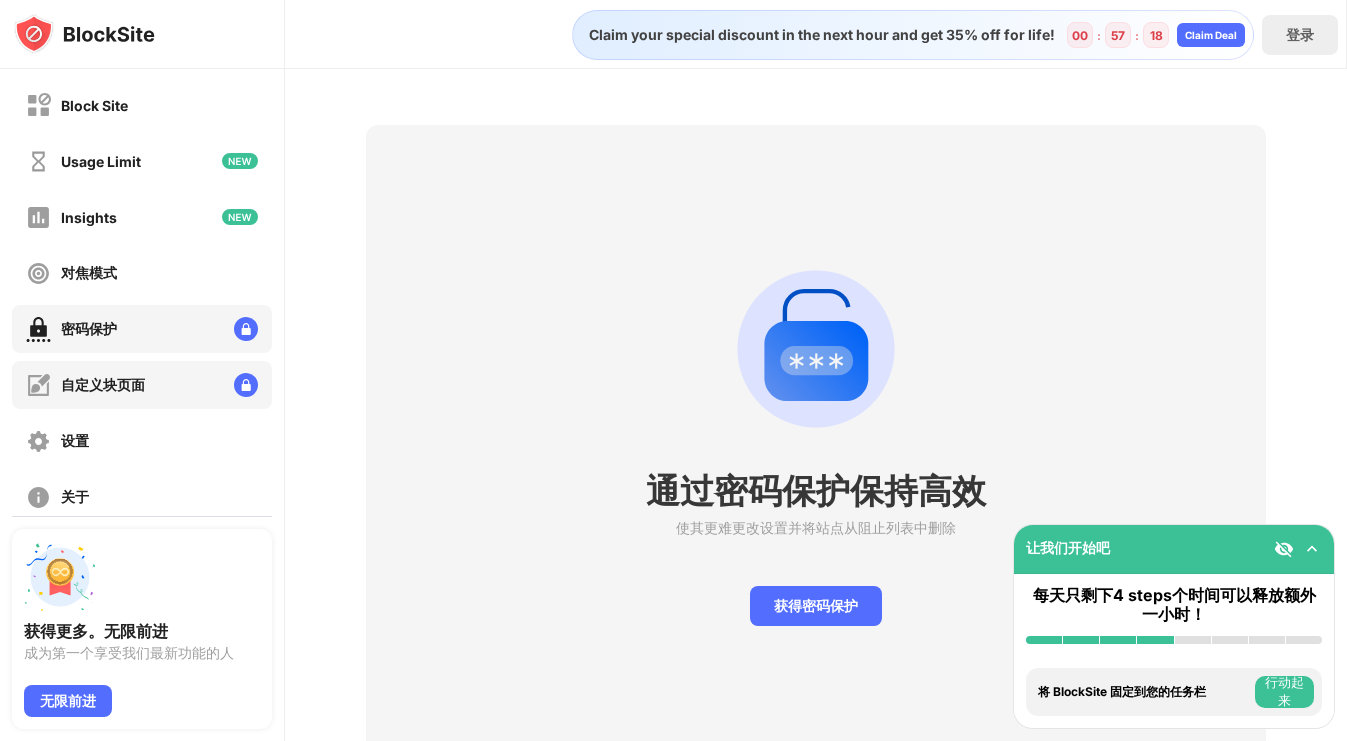 click on "自定义块页面" at bounding box center (142, 385) 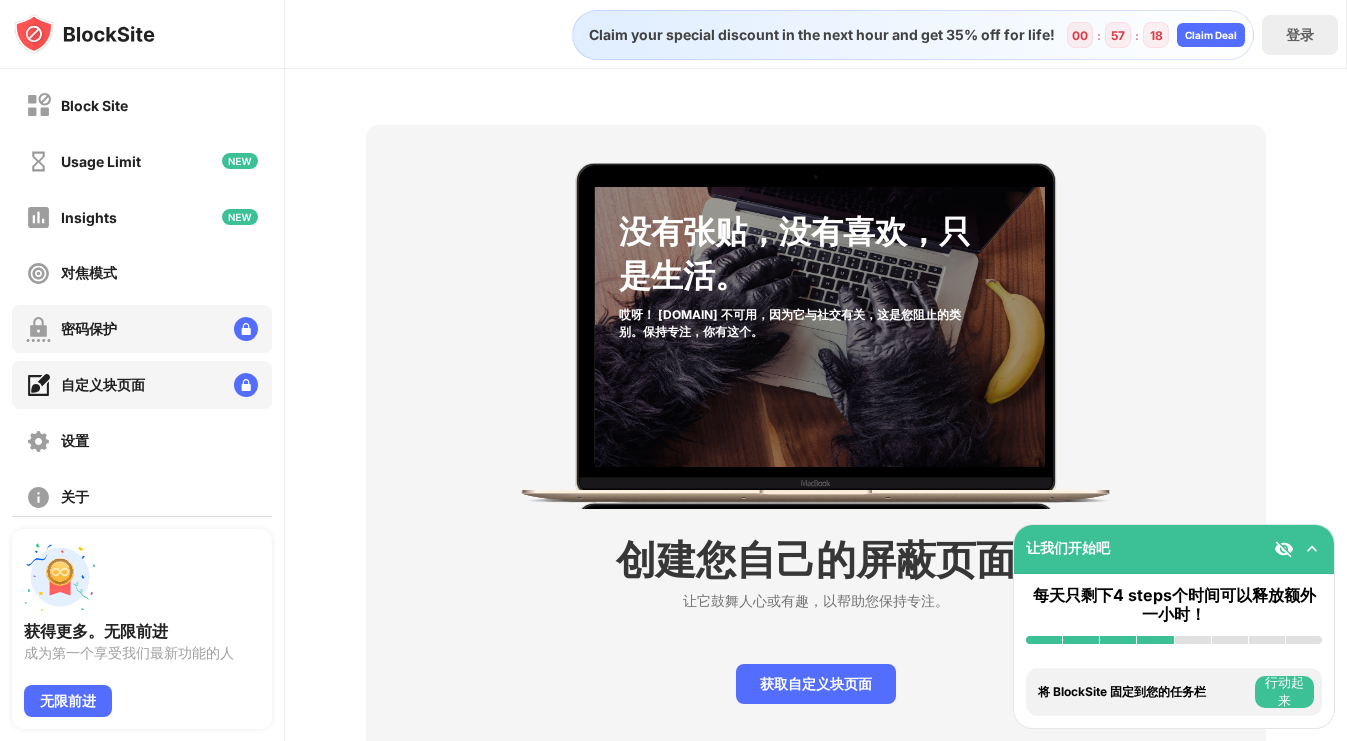 click on "密码保护" at bounding box center (142, 329) 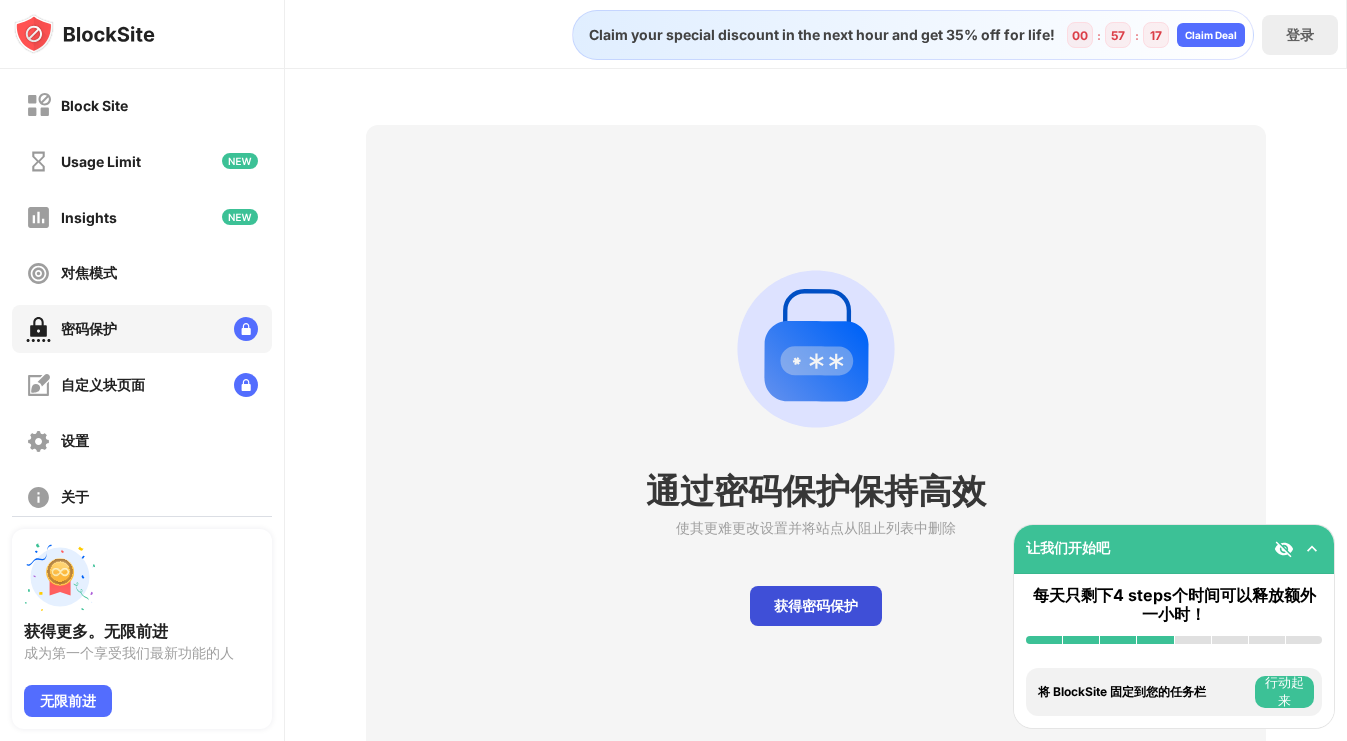 click on "获得密码保护" at bounding box center (816, 606) 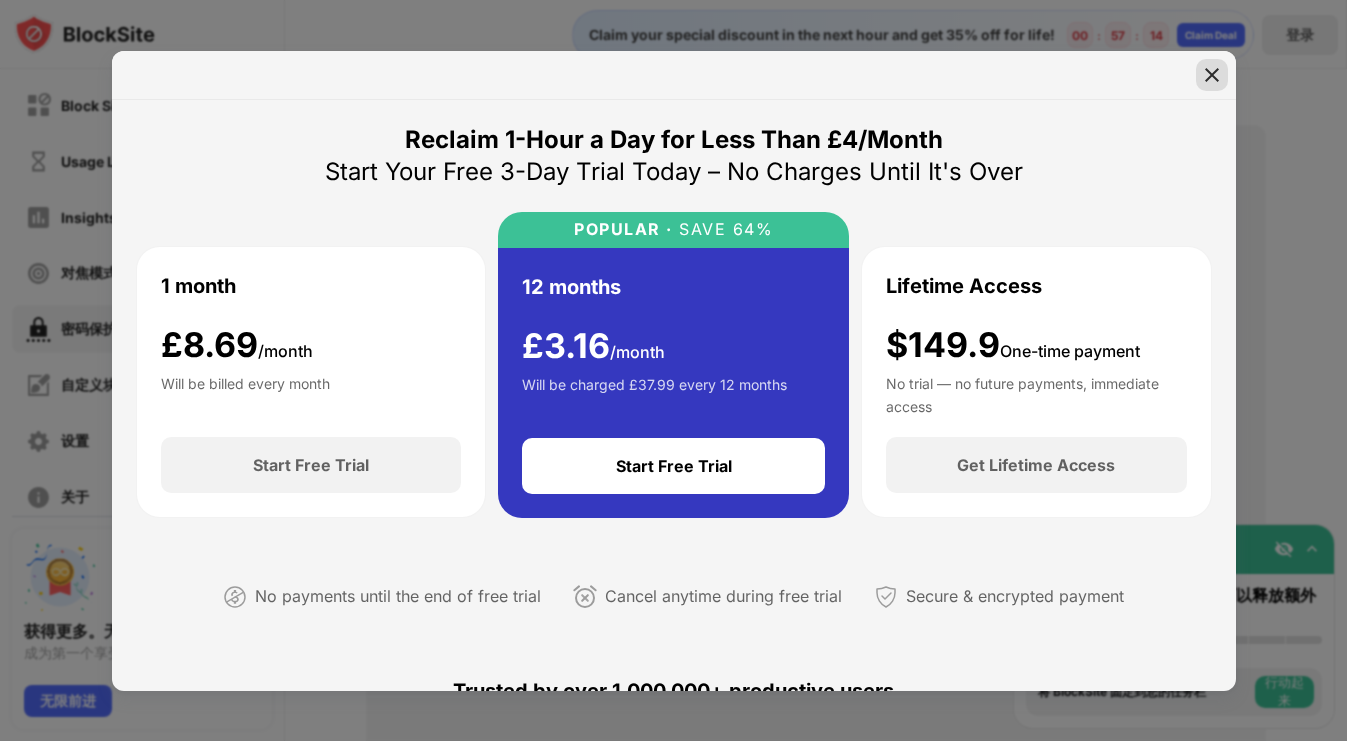 click at bounding box center [1212, 75] 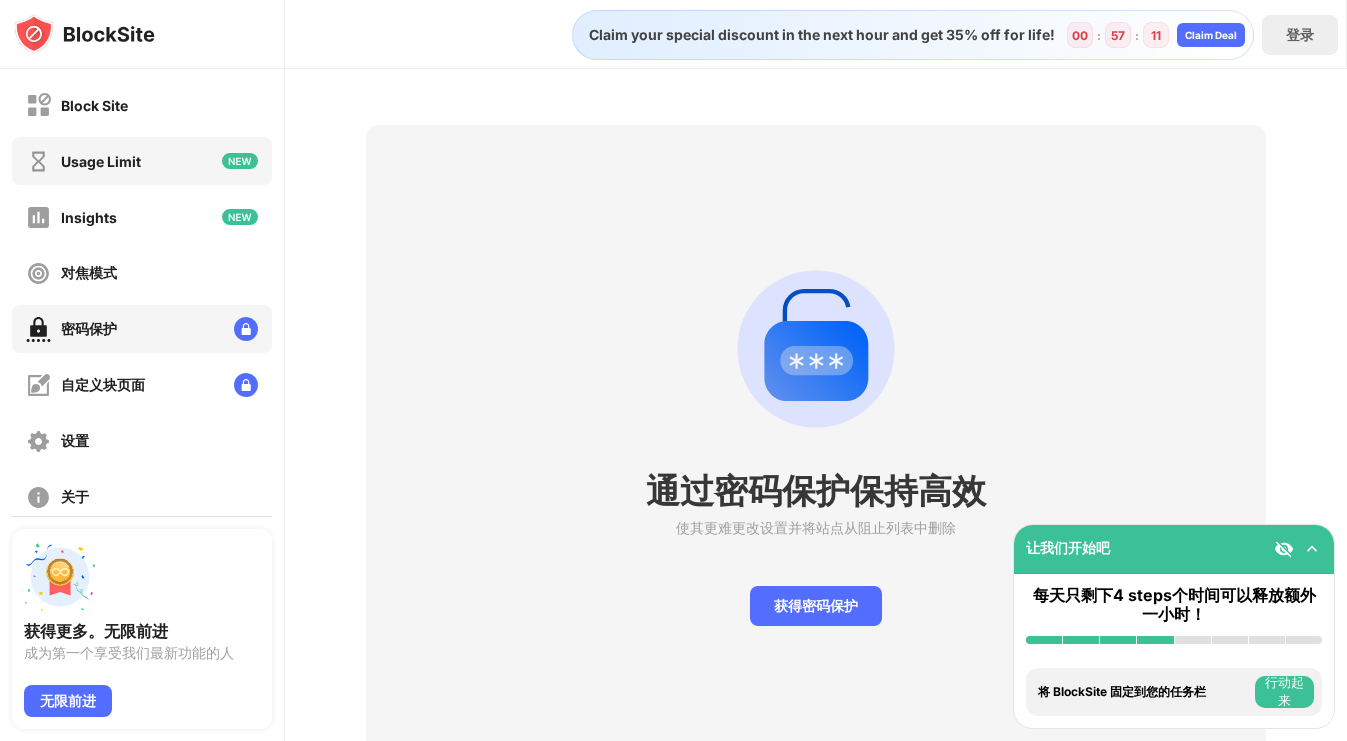 click on "Usage Limit" at bounding box center (142, 161) 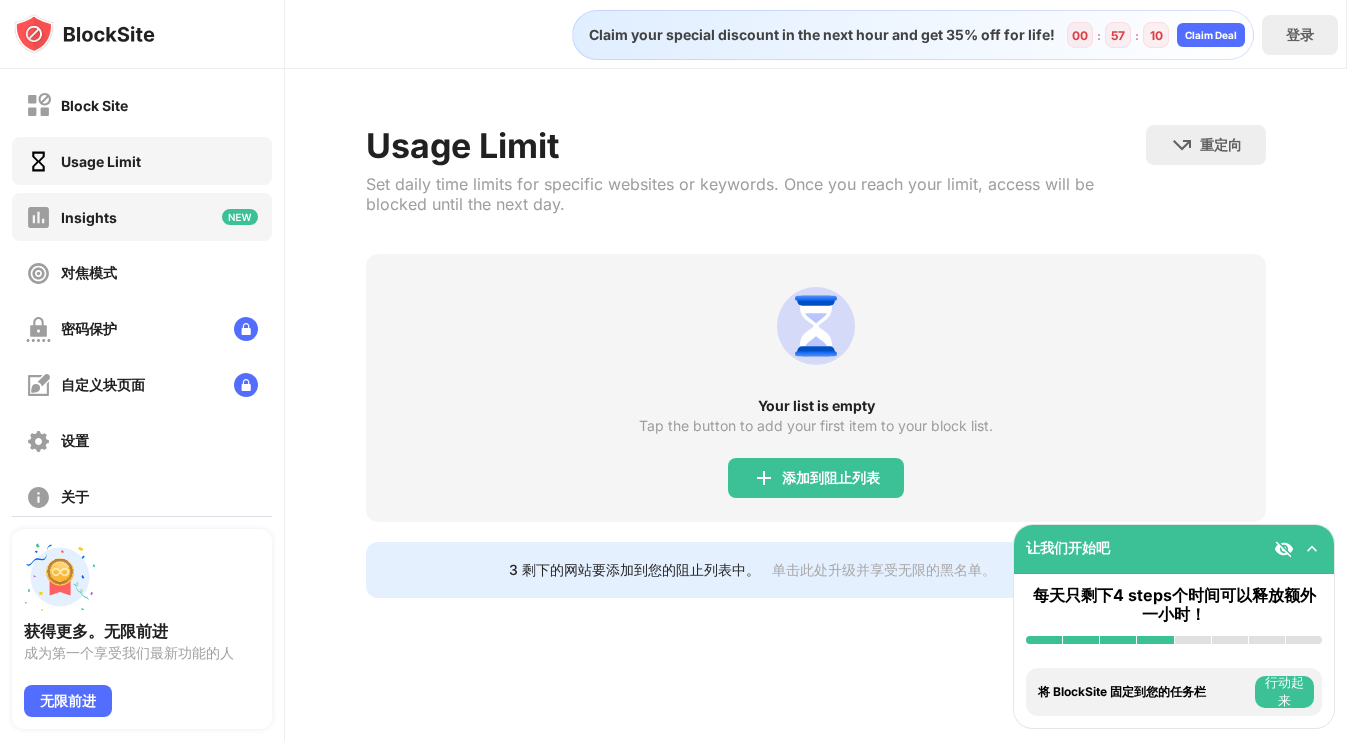 click on "Insights" at bounding box center [142, 217] 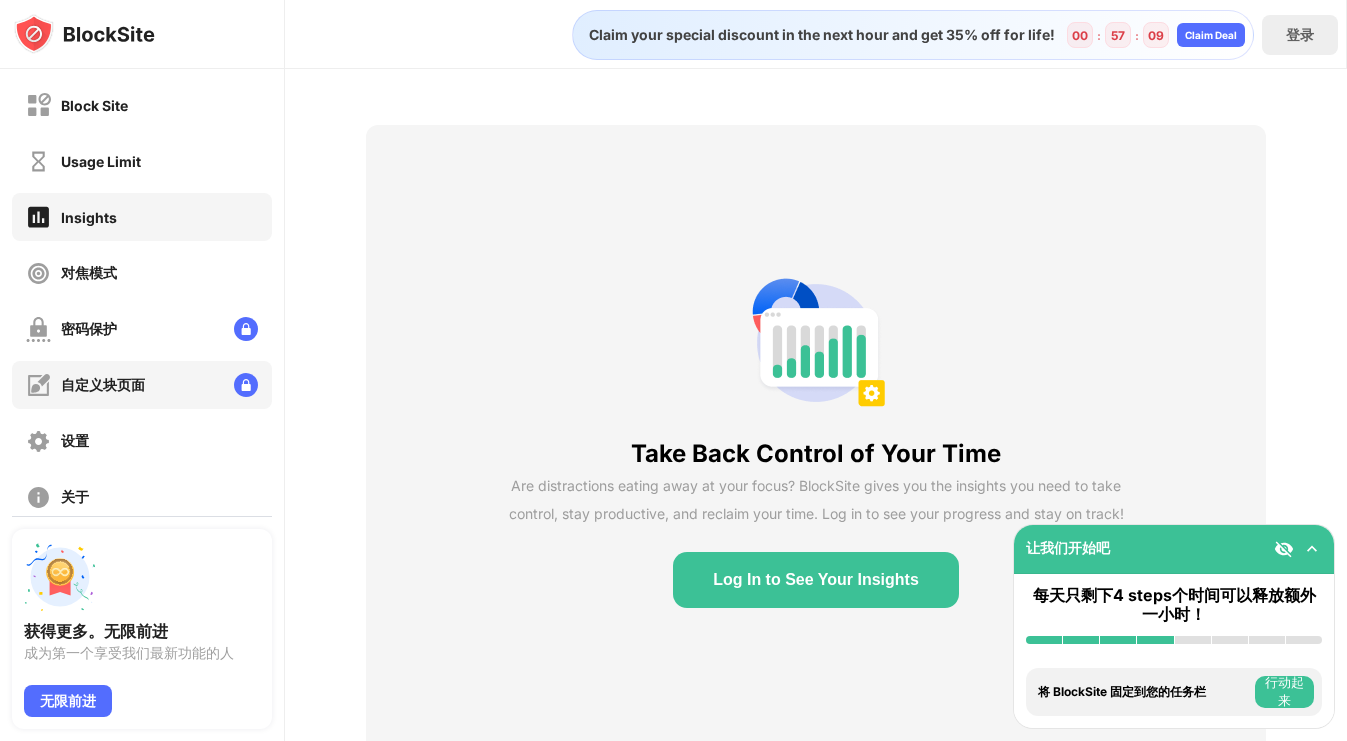click on "自定义块页面" at bounding box center (85, 385) 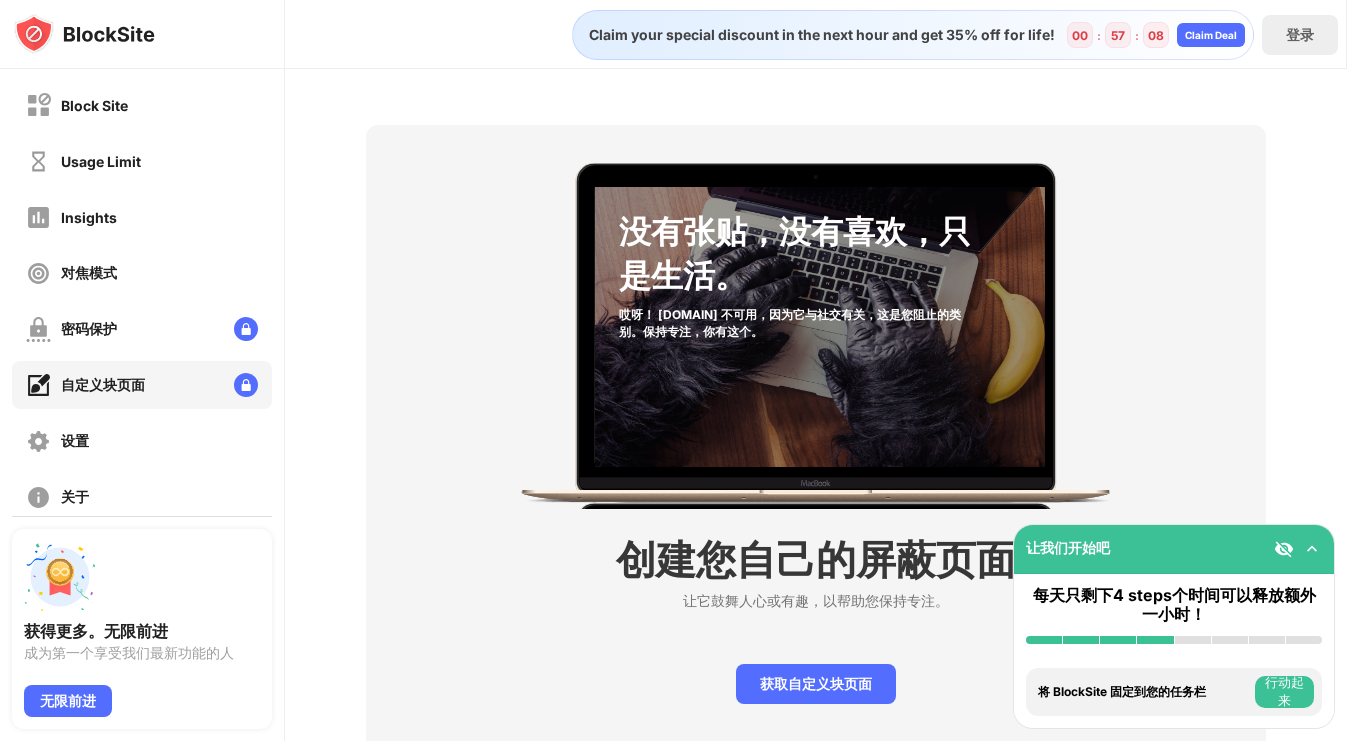 scroll, scrollTop: 69, scrollLeft: 0, axis: vertical 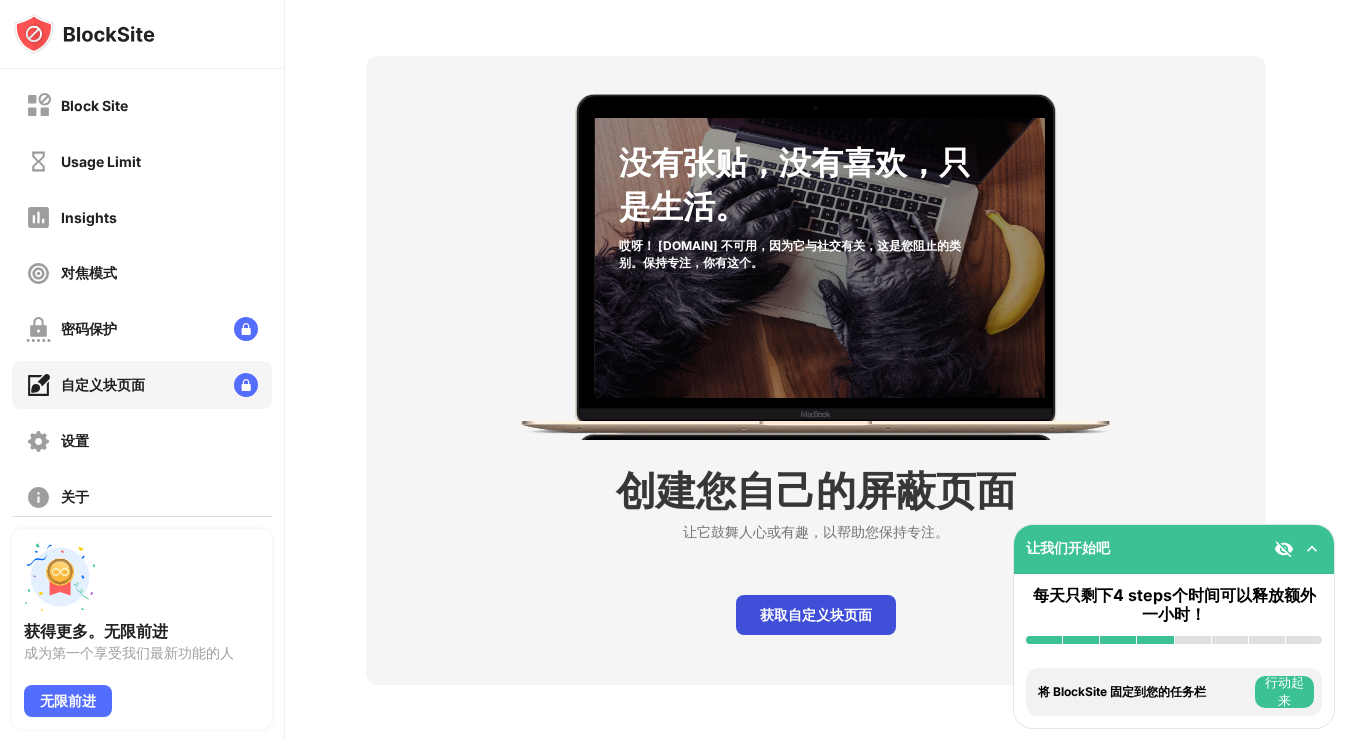 click on "获取自定义块页面" at bounding box center [816, 615] 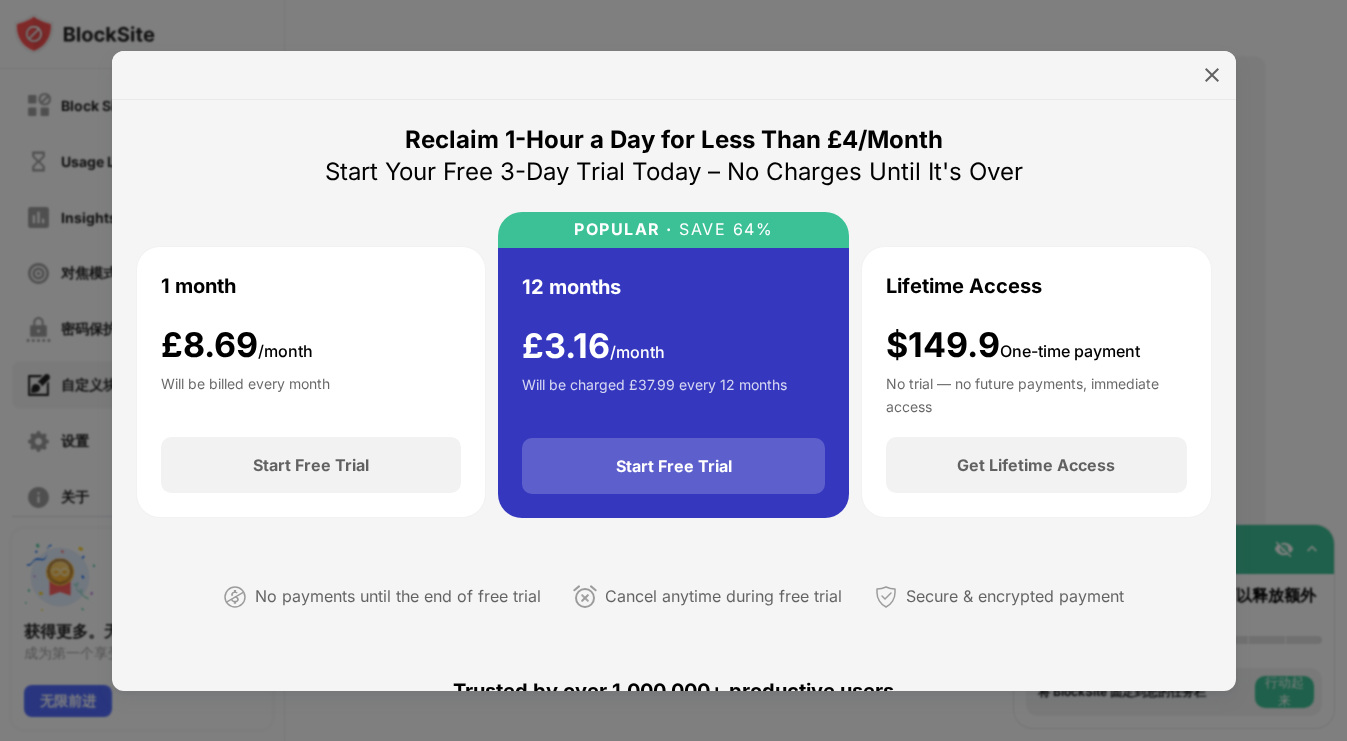 click on "Start Free Trial" at bounding box center (674, 466) 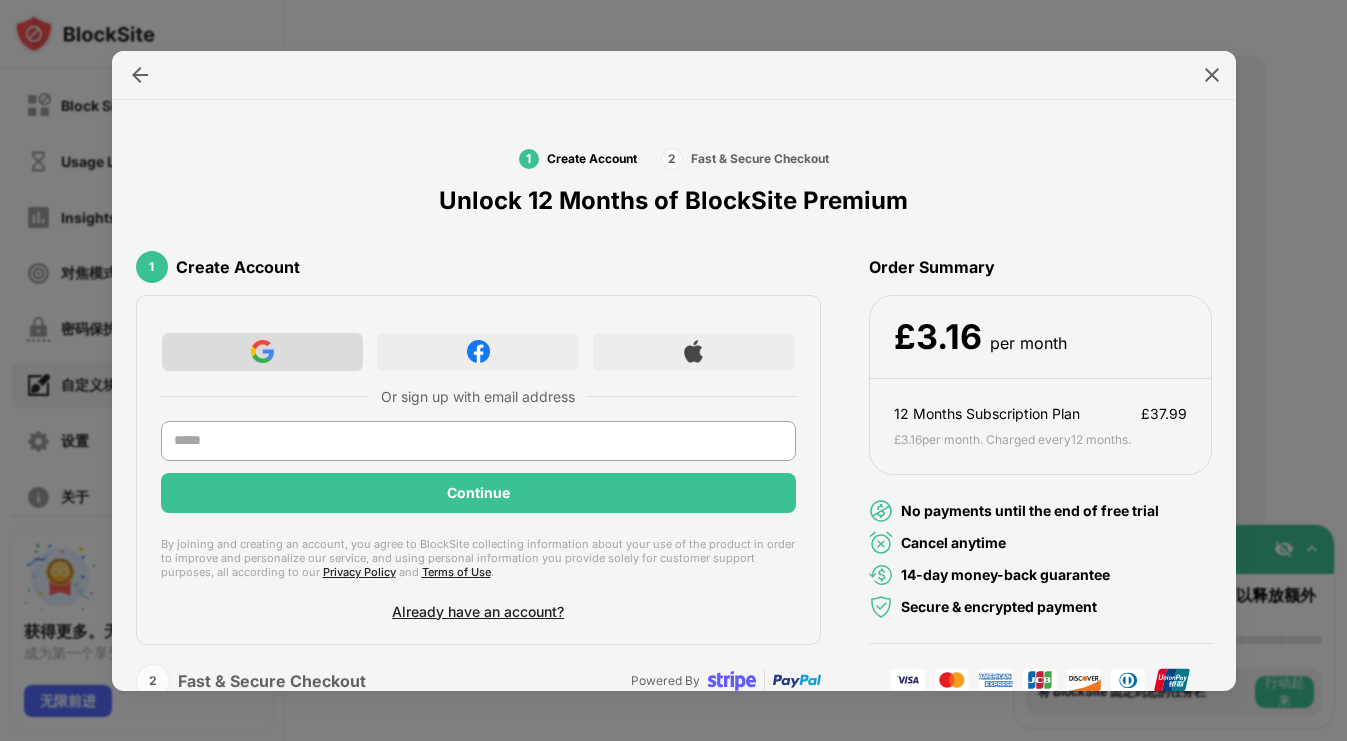 click at bounding box center [263, 352] 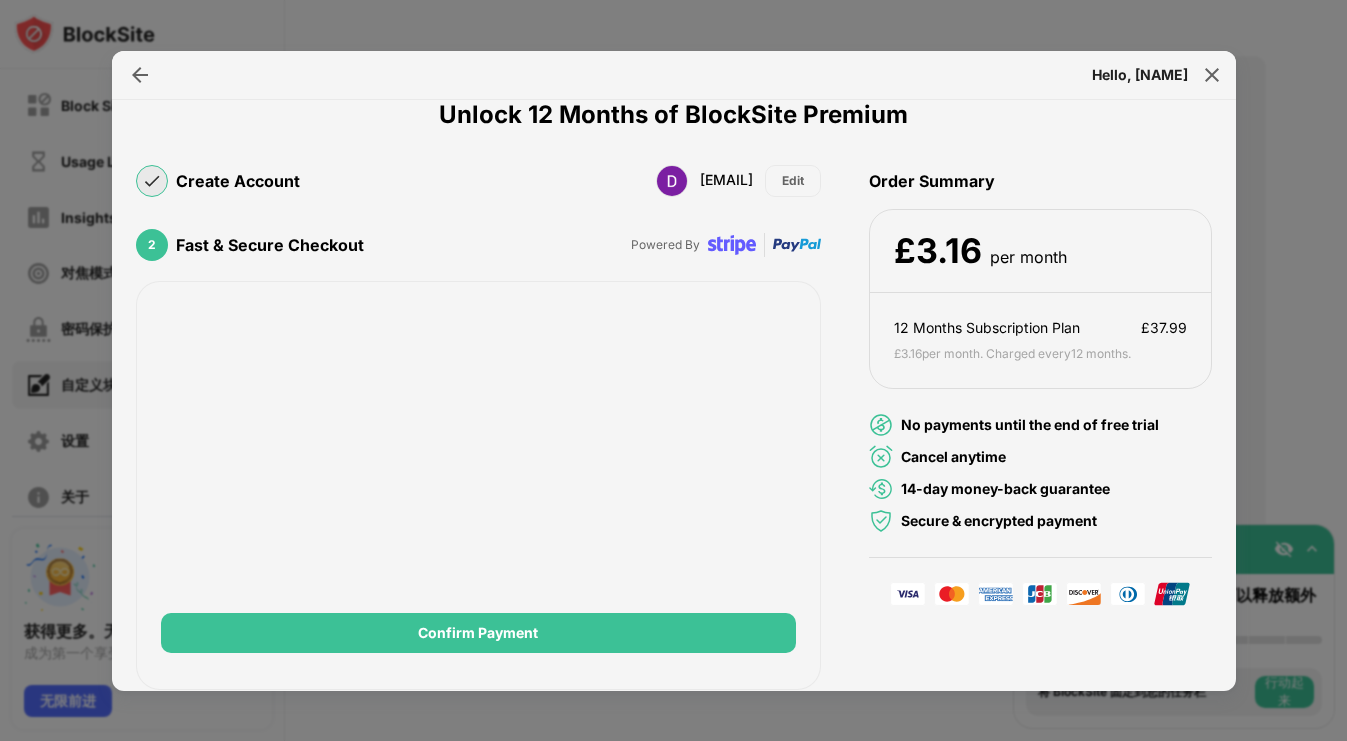 scroll, scrollTop: 82, scrollLeft: 0, axis: vertical 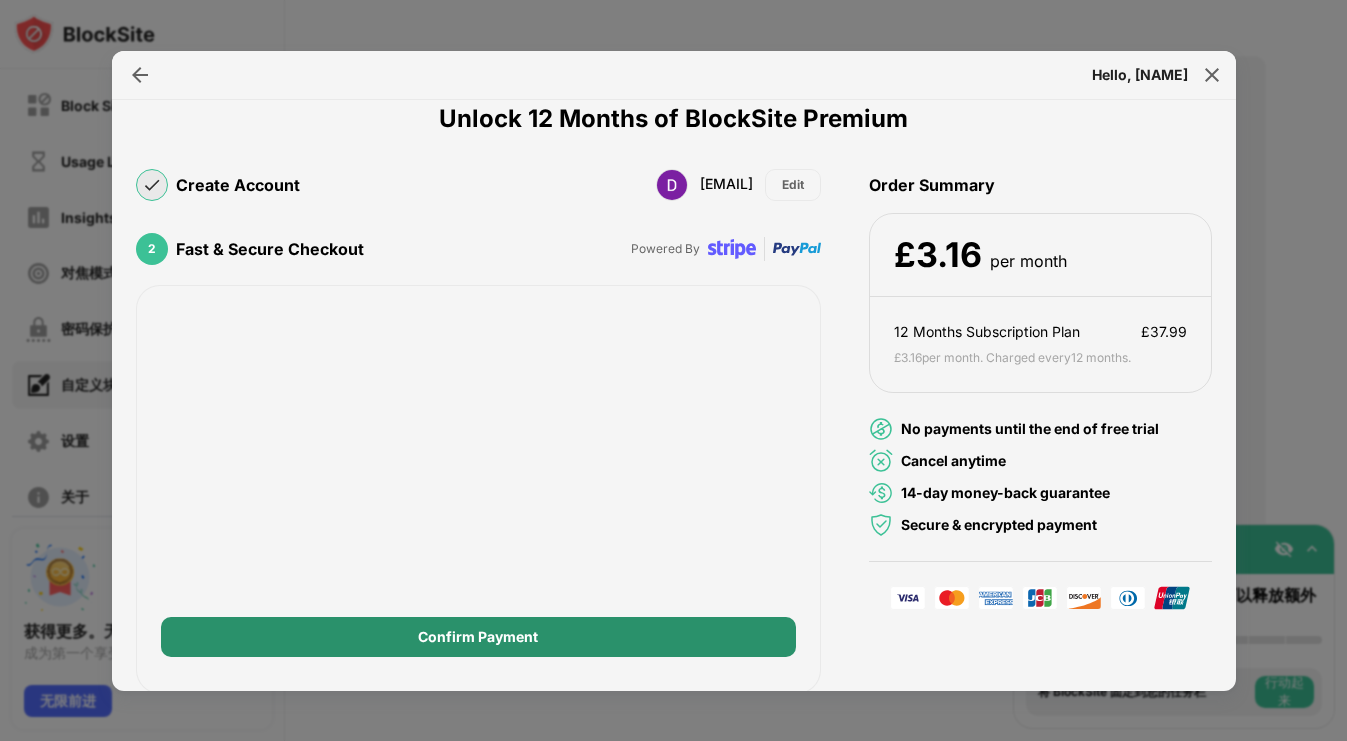 click on "Confirm Payment" at bounding box center [478, 637] 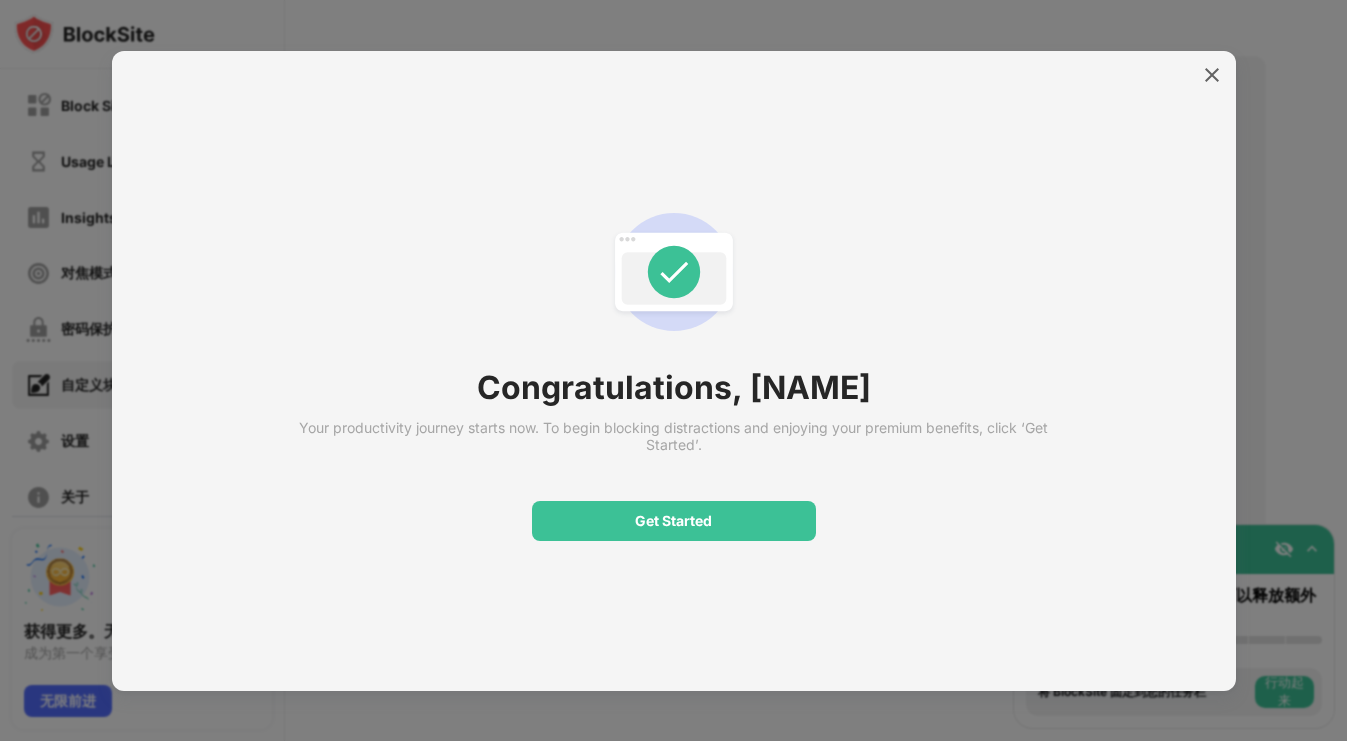 scroll, scrollTop: 0, scrollLeft: 0, axis: both 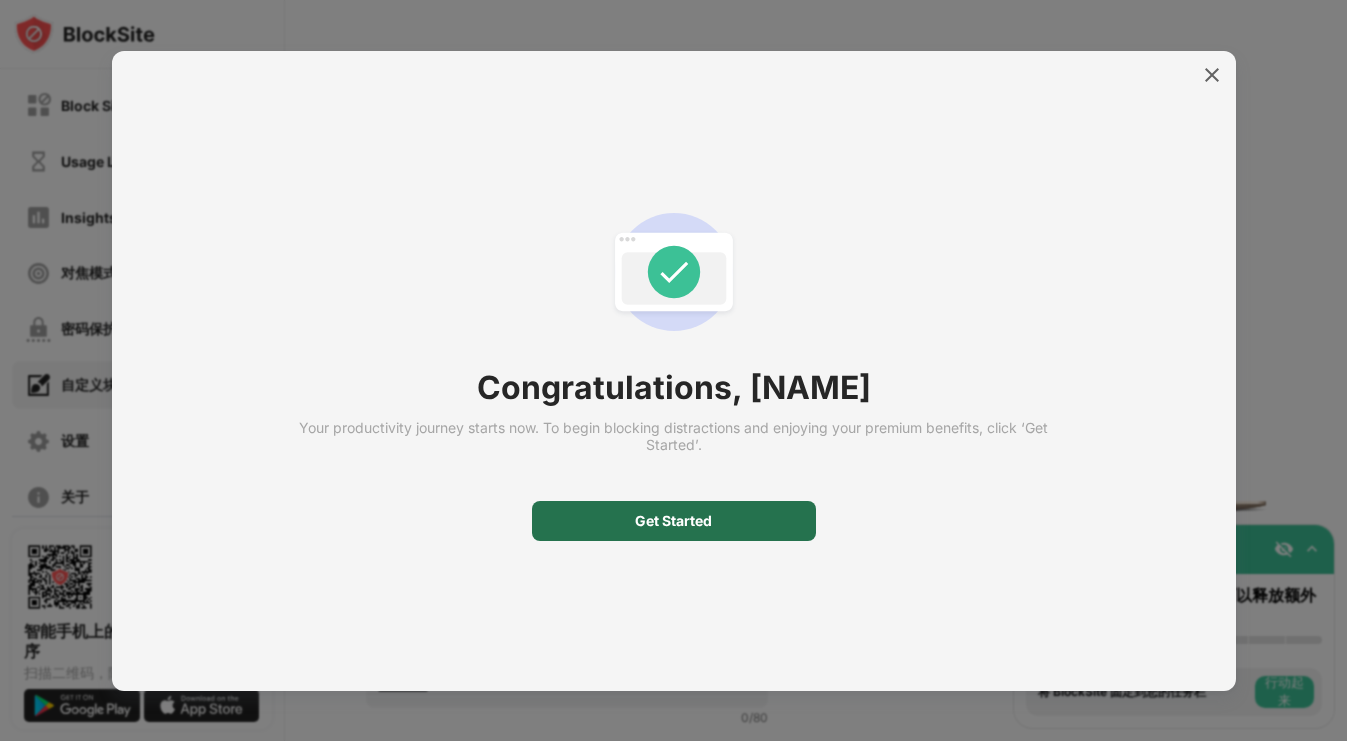 click on "Get Started" at bounding box center [673, 521] 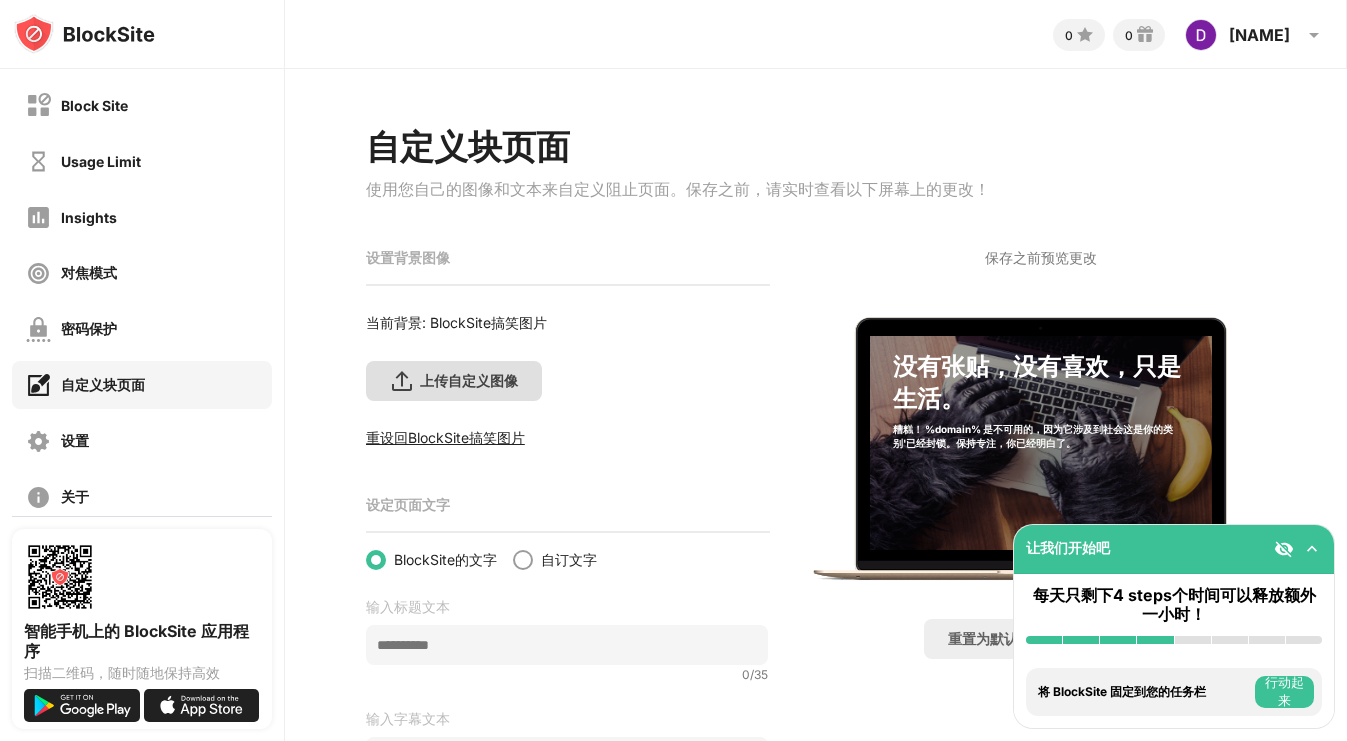 scroll, scrollTop: 195, scrollLeft: 0, axis: vertical 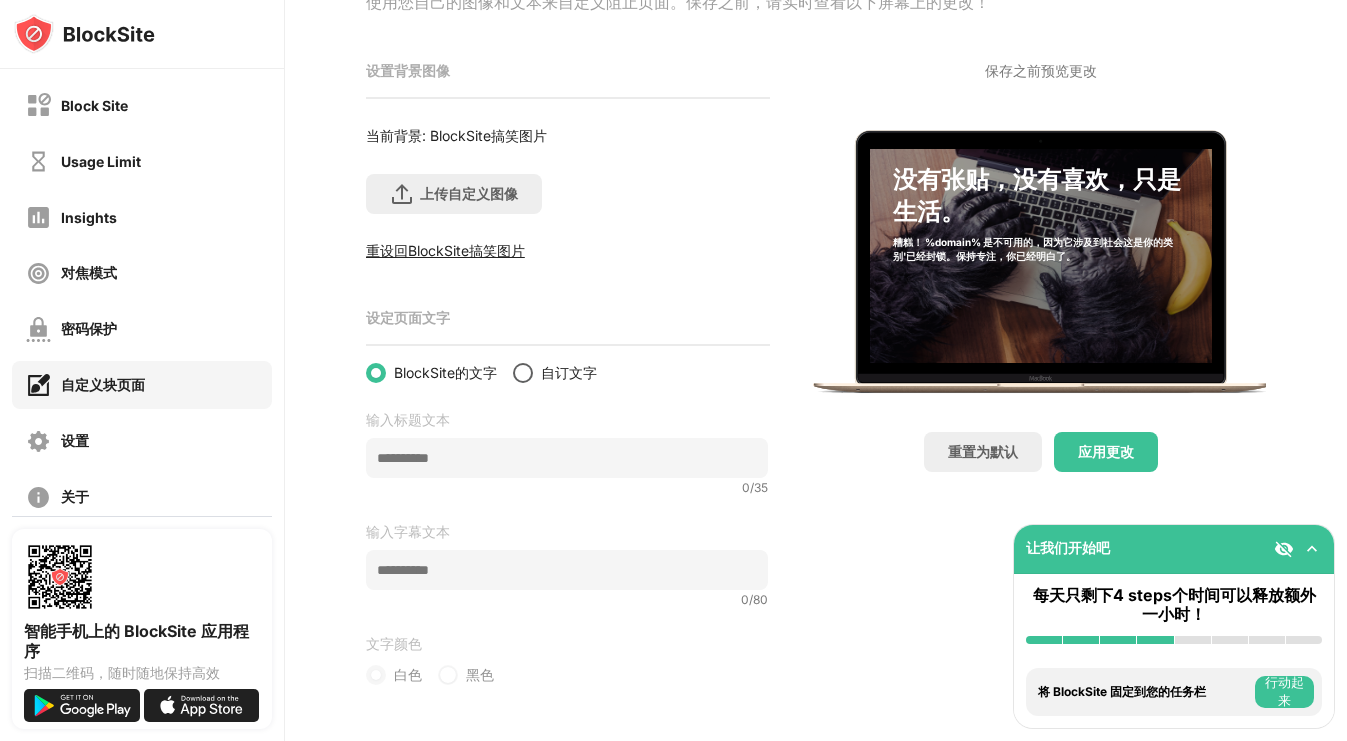 click at bounding box center [523, 373] 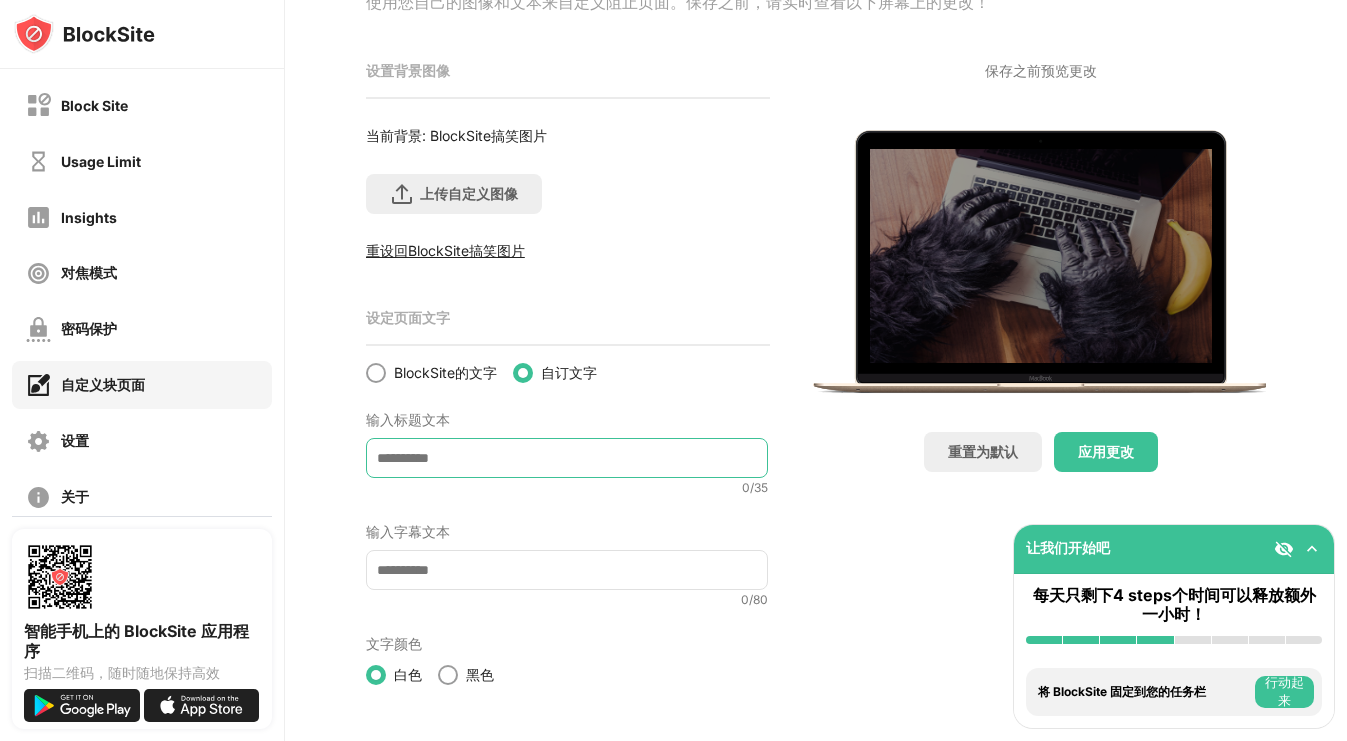 click at bounding box center (567, 458) 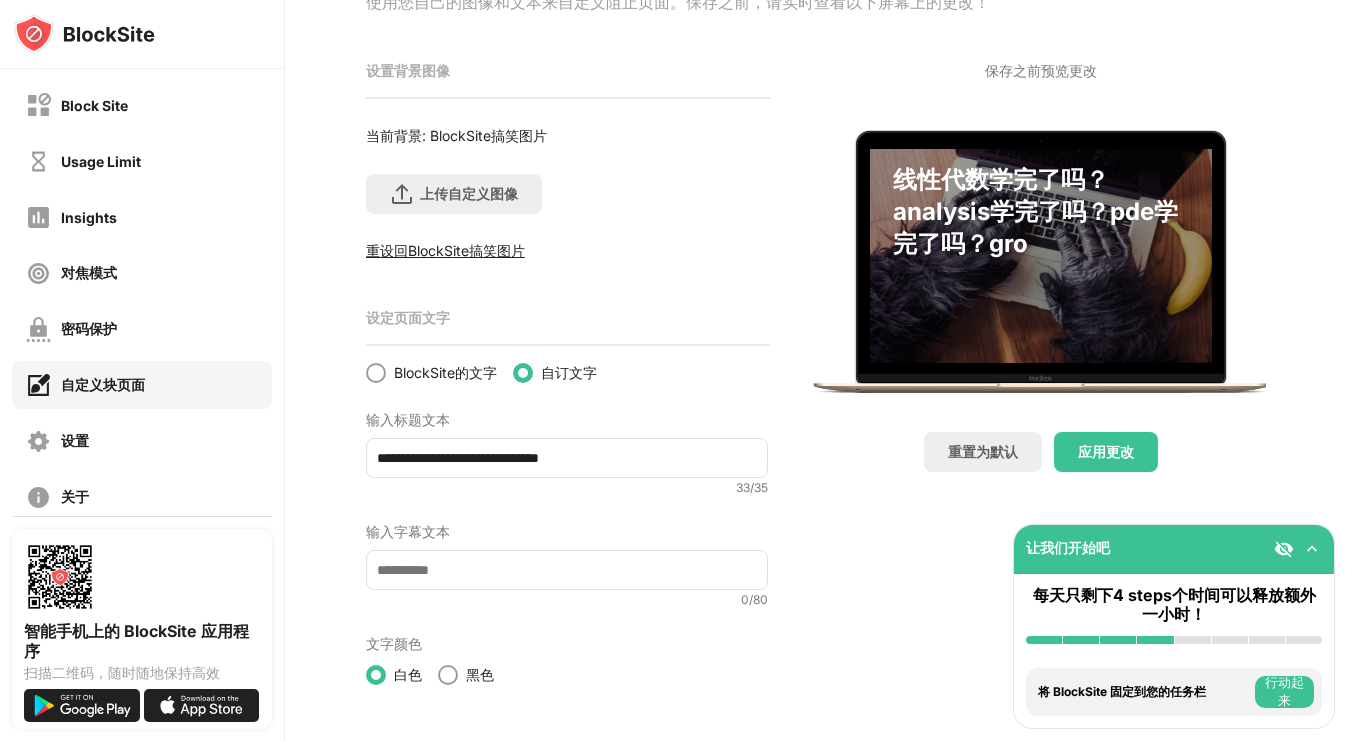 scroll, scrollTop: 0, scrollLeft: 0, axis: both 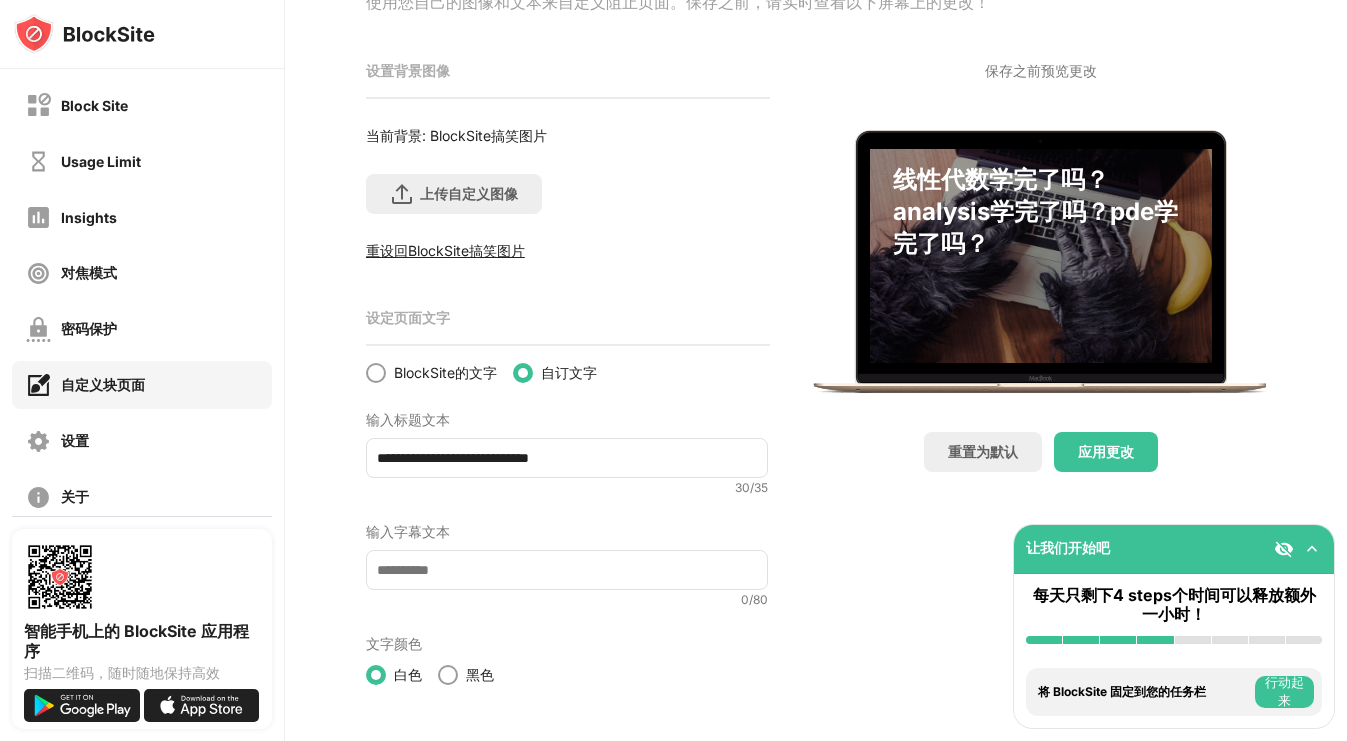type on "**********" 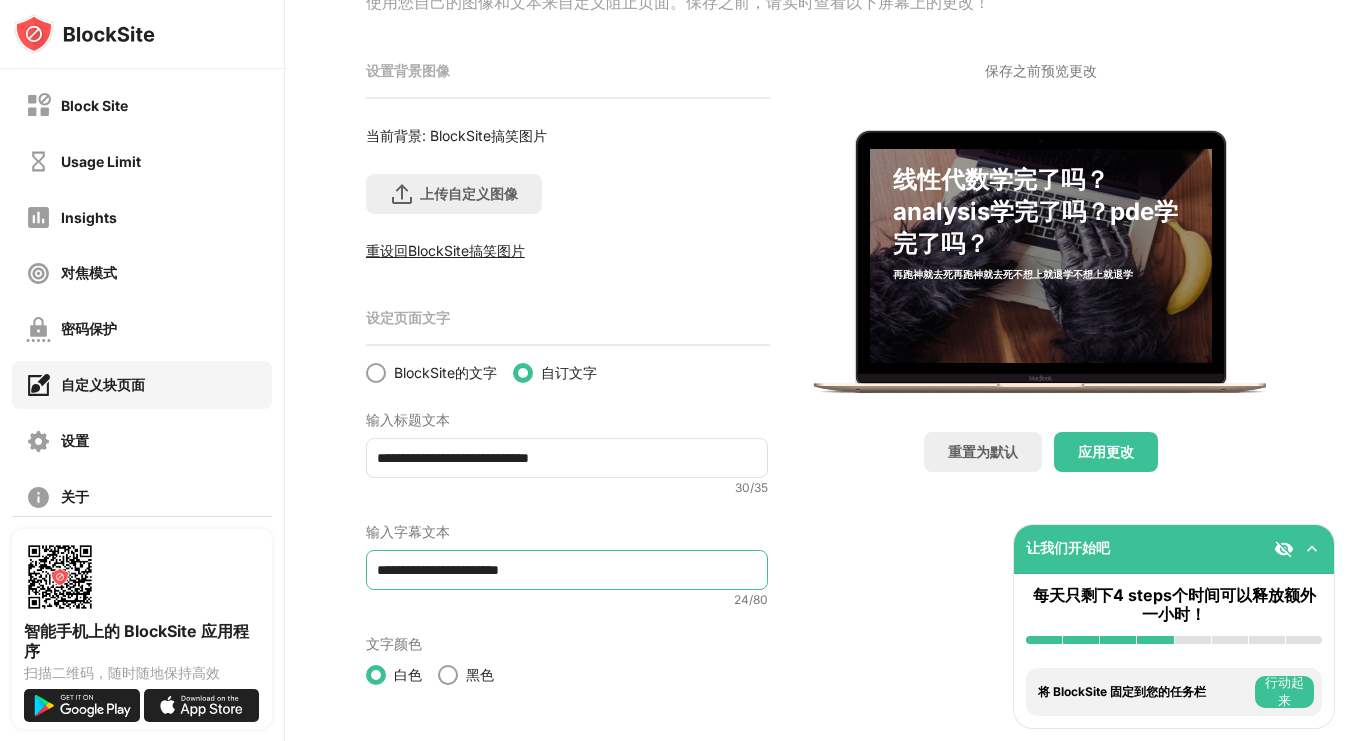 drag, startPoint x: 547, startPoint y: 568, endPoint x: 398, endPoint y: 563, distance: 149.08386 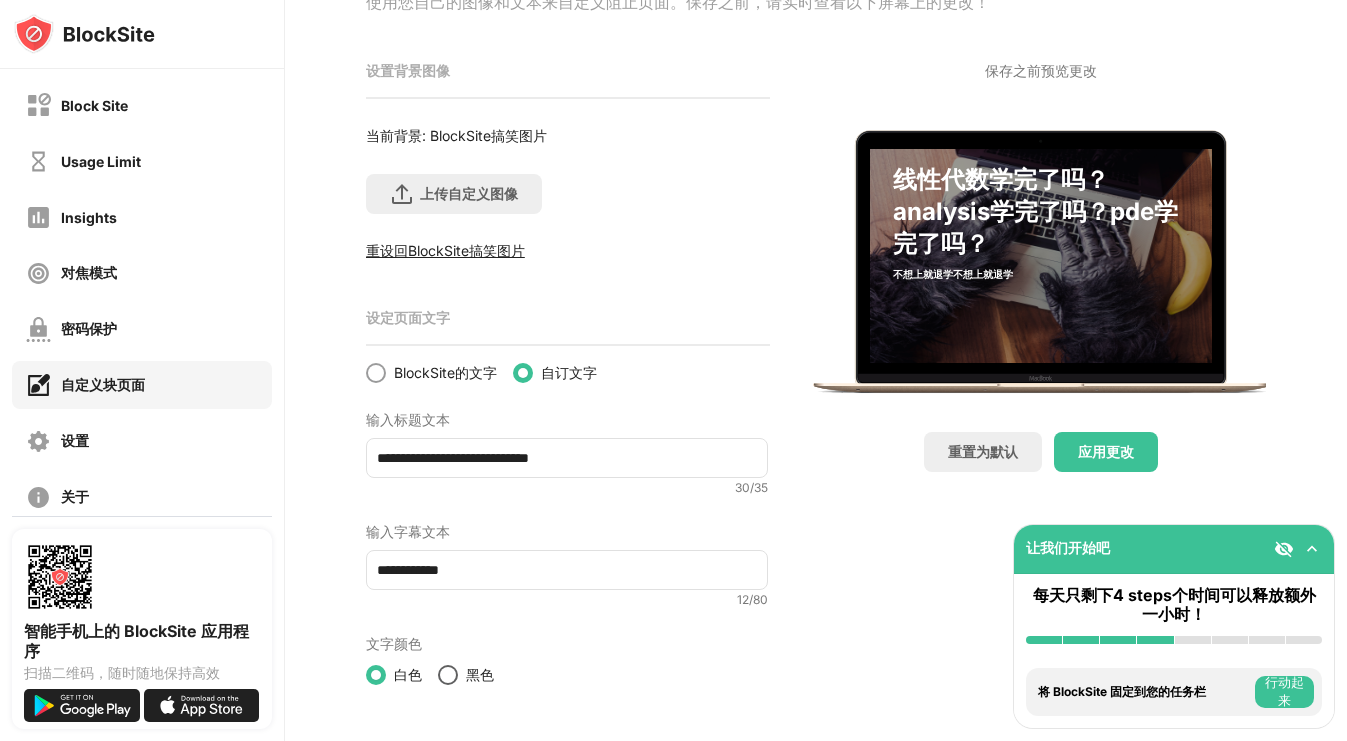 click at bounding box center [448, 675] 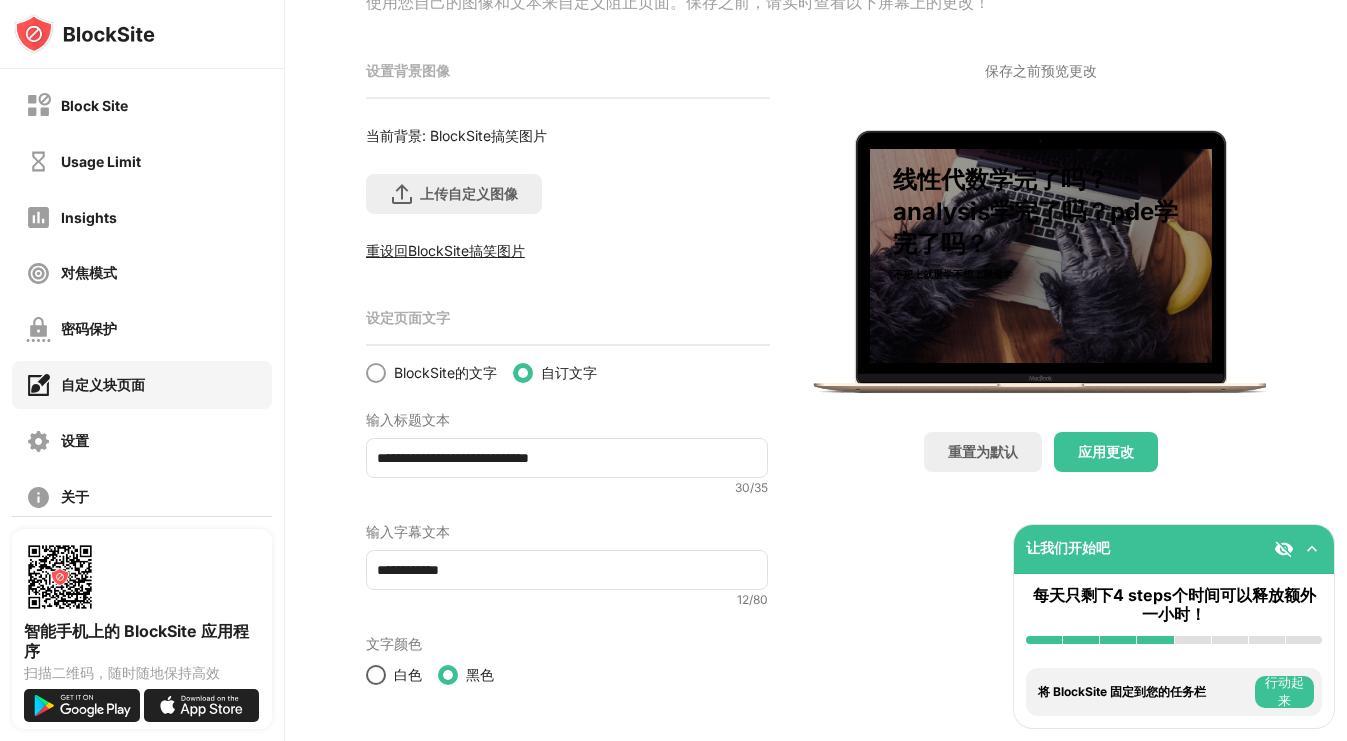 click at bounding box center [376, 675] 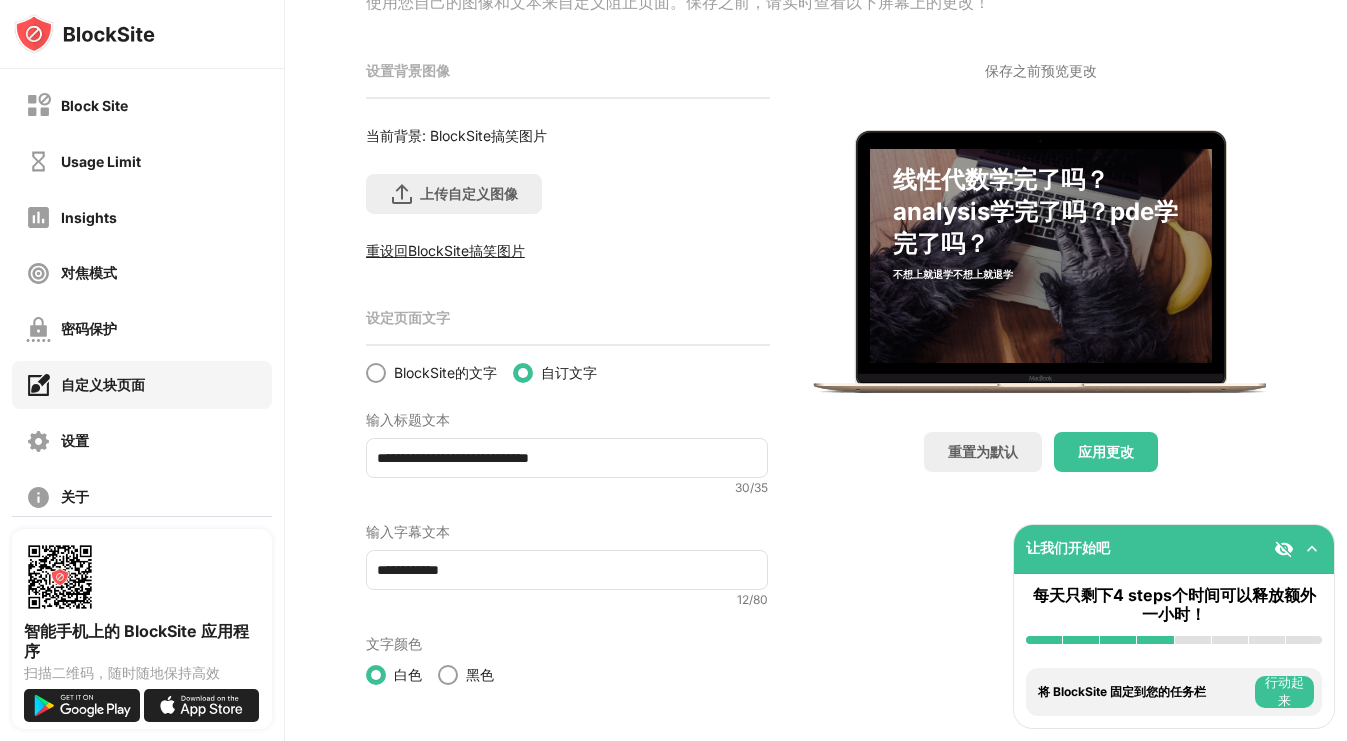click on "**********" at bounding box center [567, 570] 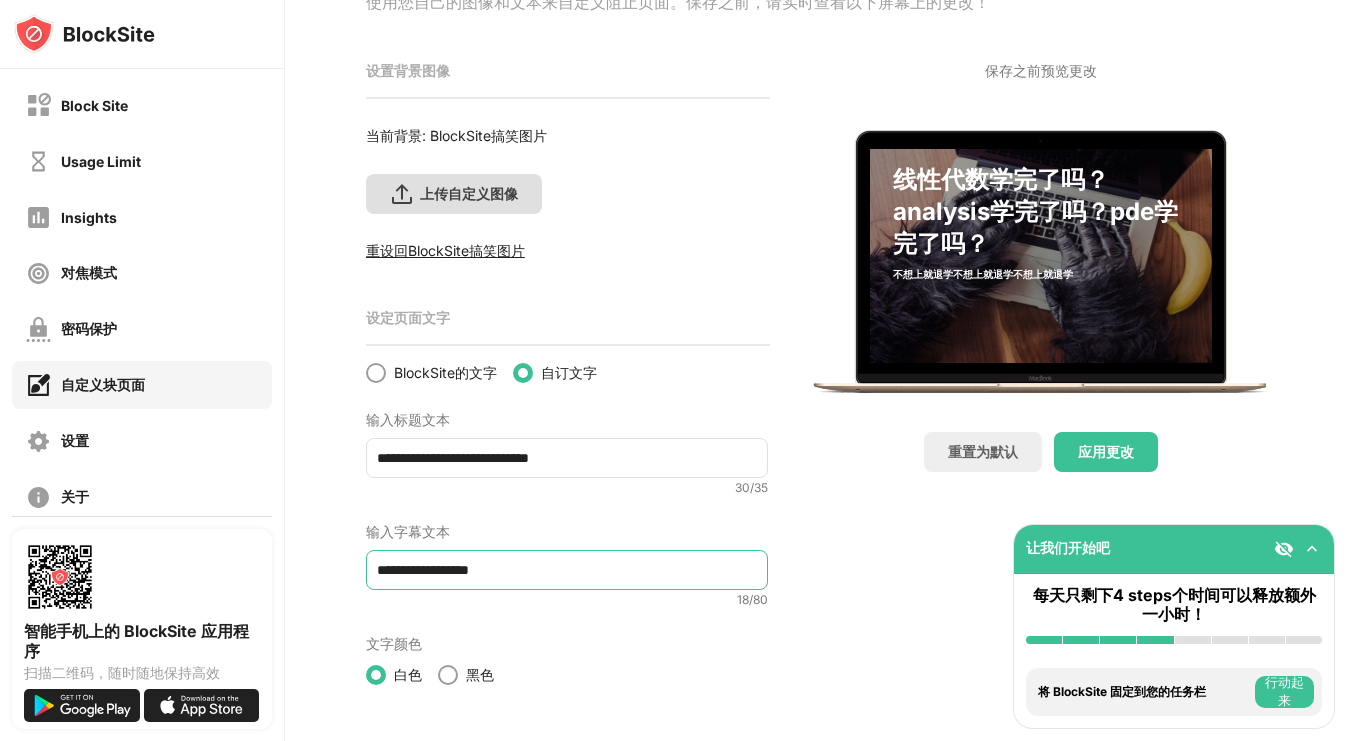 type on "**********" 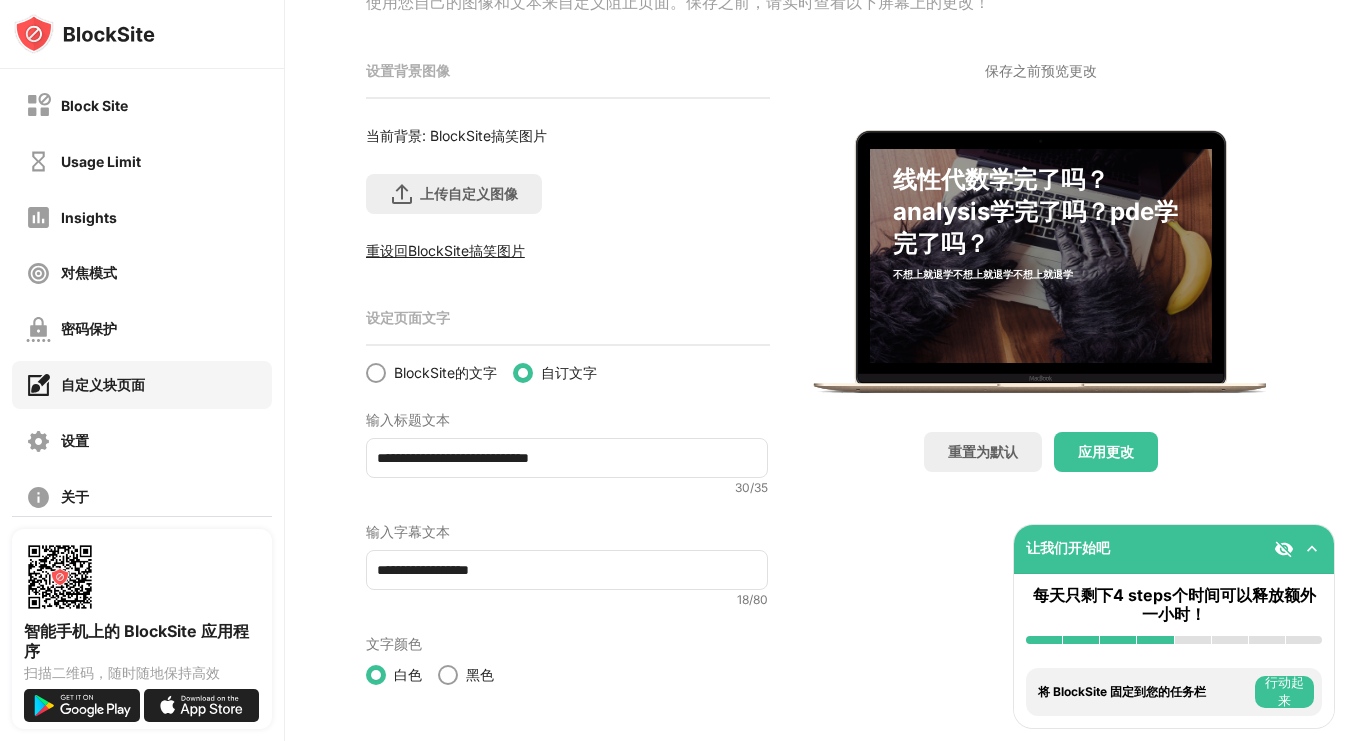 click on "重设回BlockSite搞笑图片" at bounding box center (567, 251) 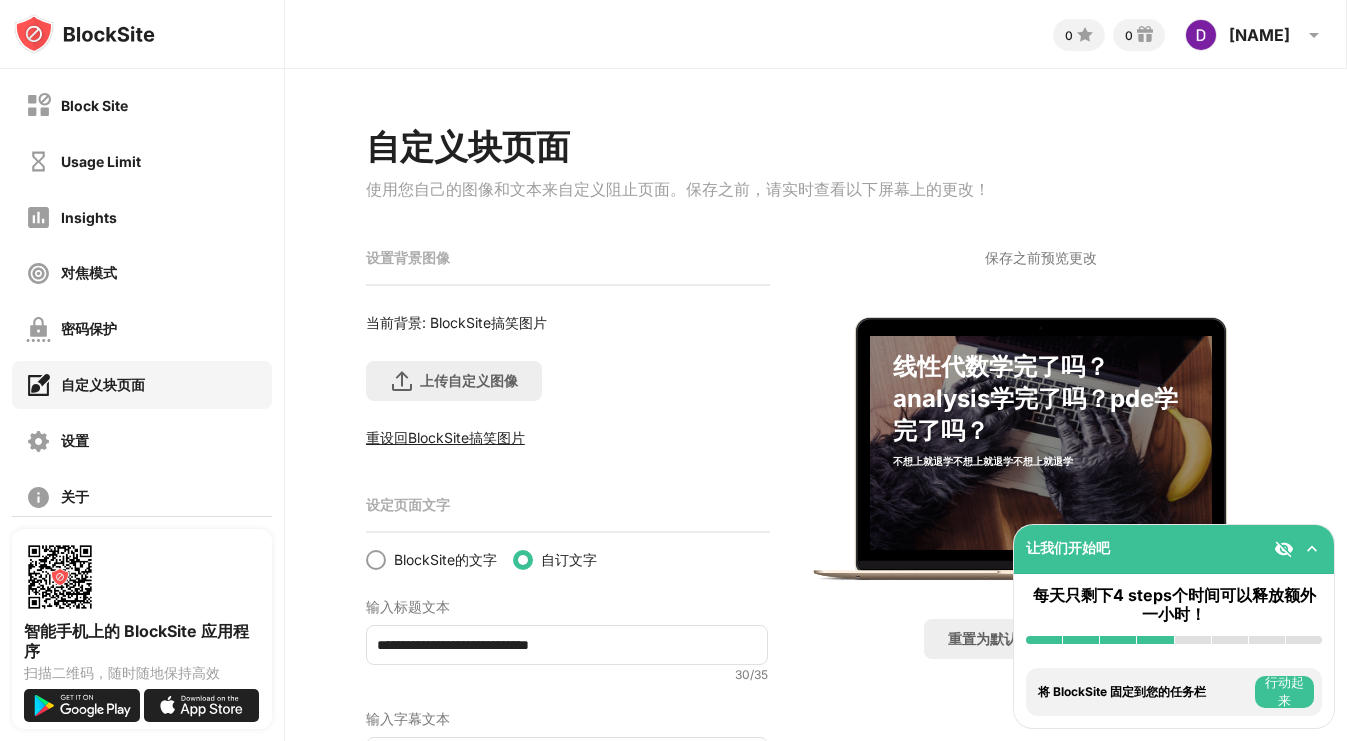click on "设置背景图像" at bounding box center (567, 258) 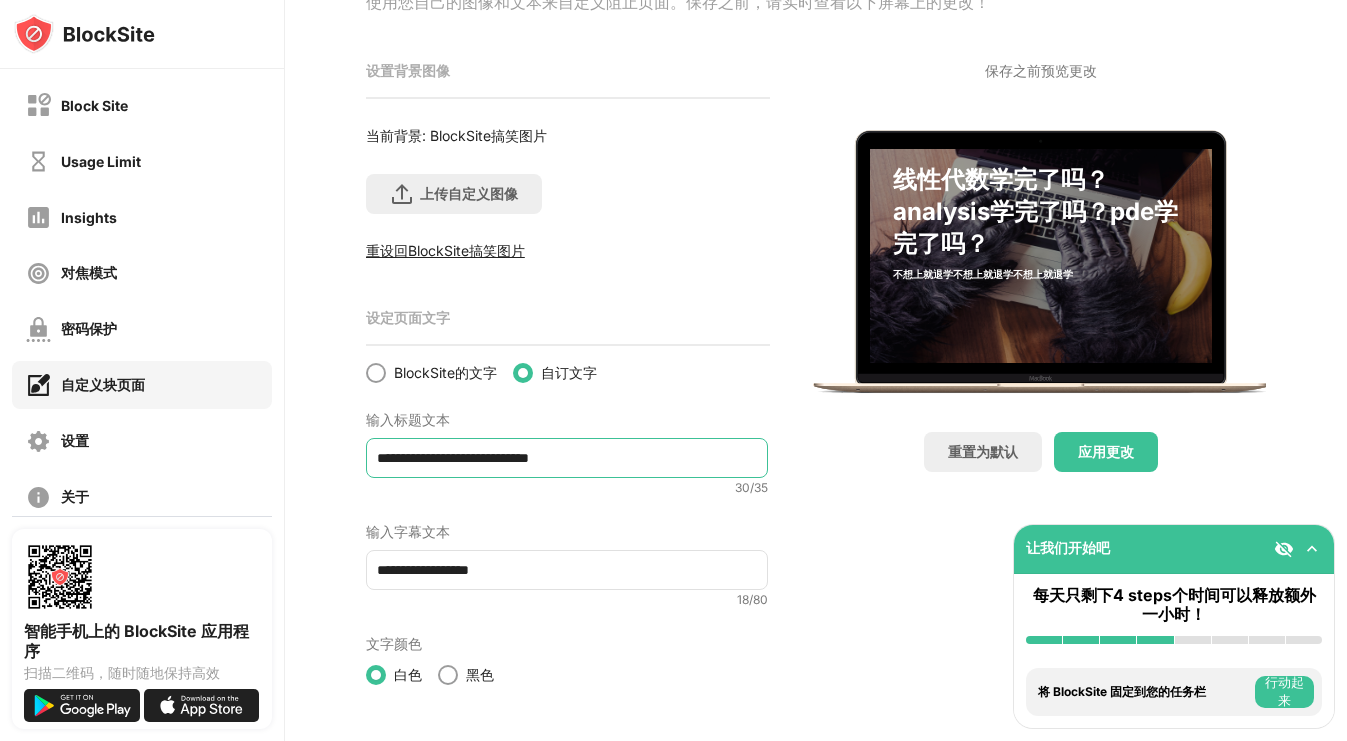 drag, startPoint x: 489, startPoint y: 457, endPoint x: 438, endPoint y: 455, distance: 51.0392 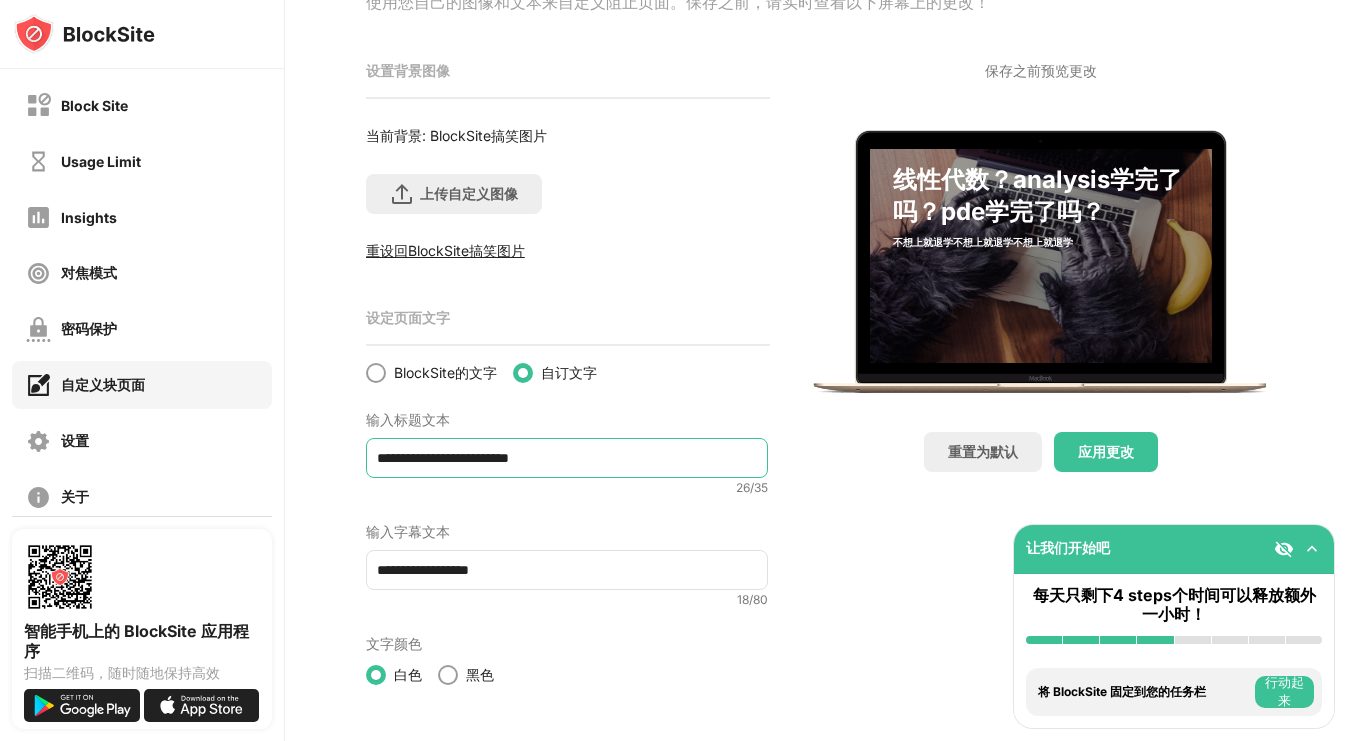 drag, startPoint x: 551, startPoint y: 453, endPoint x: 503, endPoint y: 454, distance: 48.010414 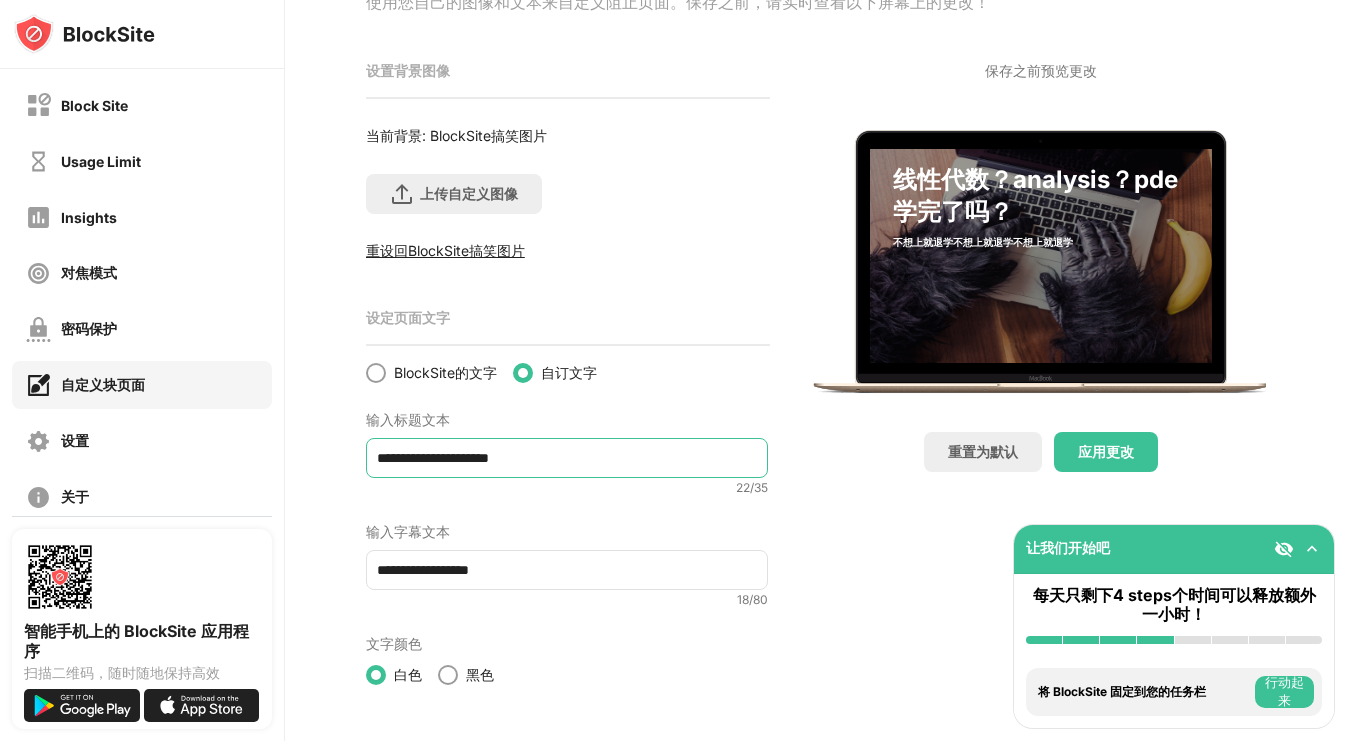 drag, startPoint x: 589, startPoint y: 458, endPoint x: 541, endPoint y: 458, distance: 48 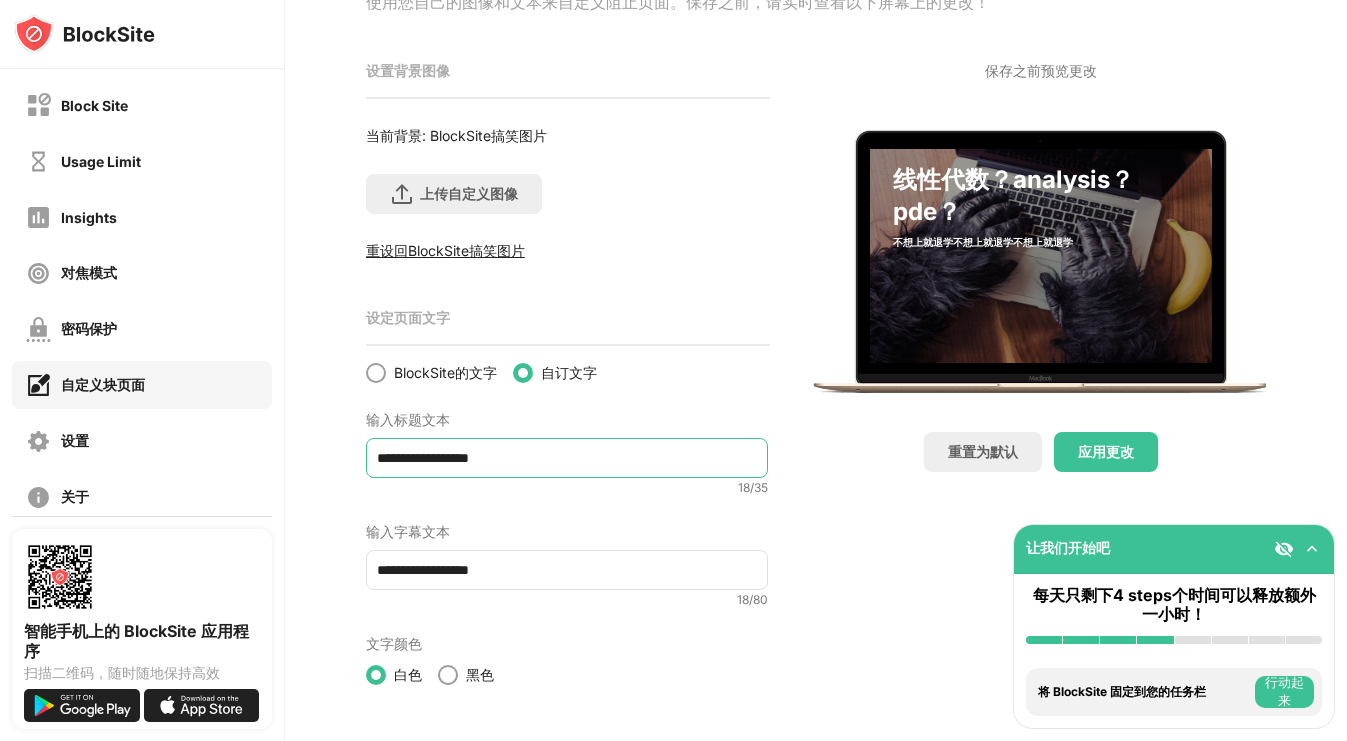 click on "**********" at bounding box center (567, 458) 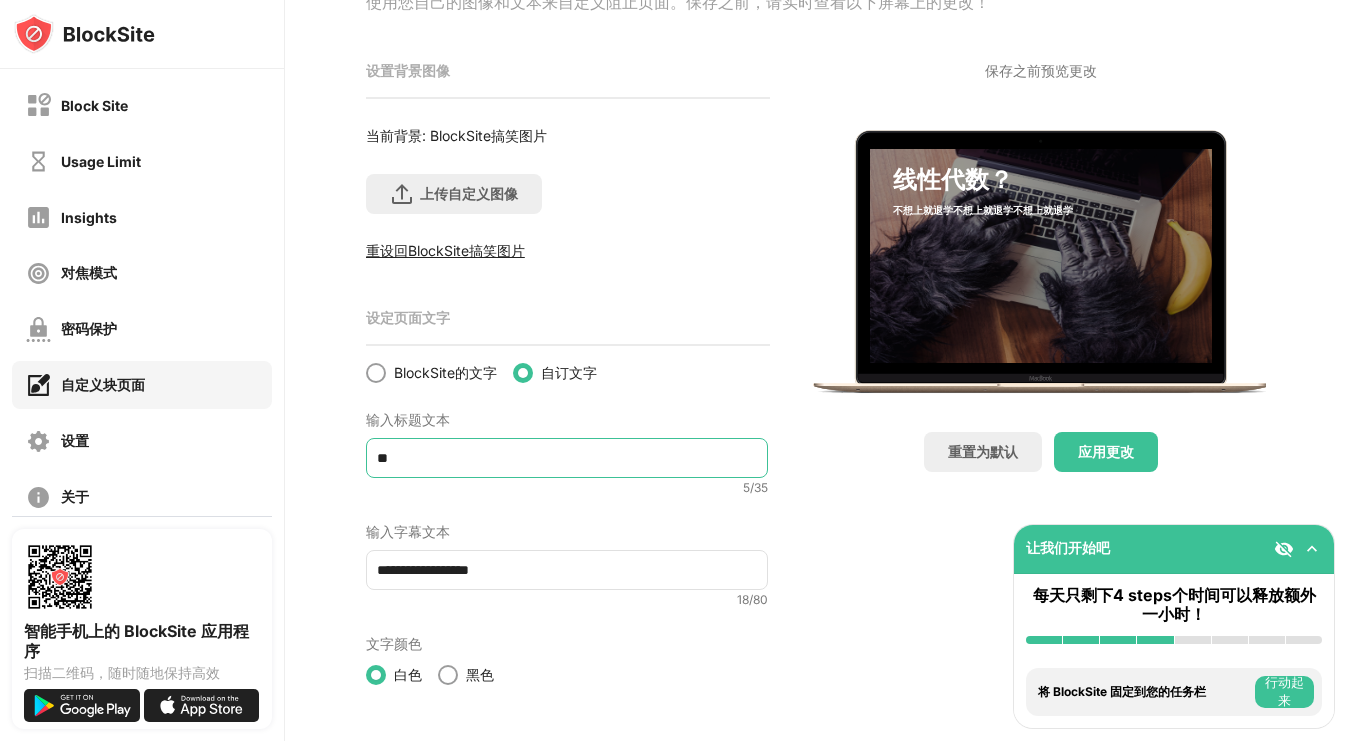 type on "*" 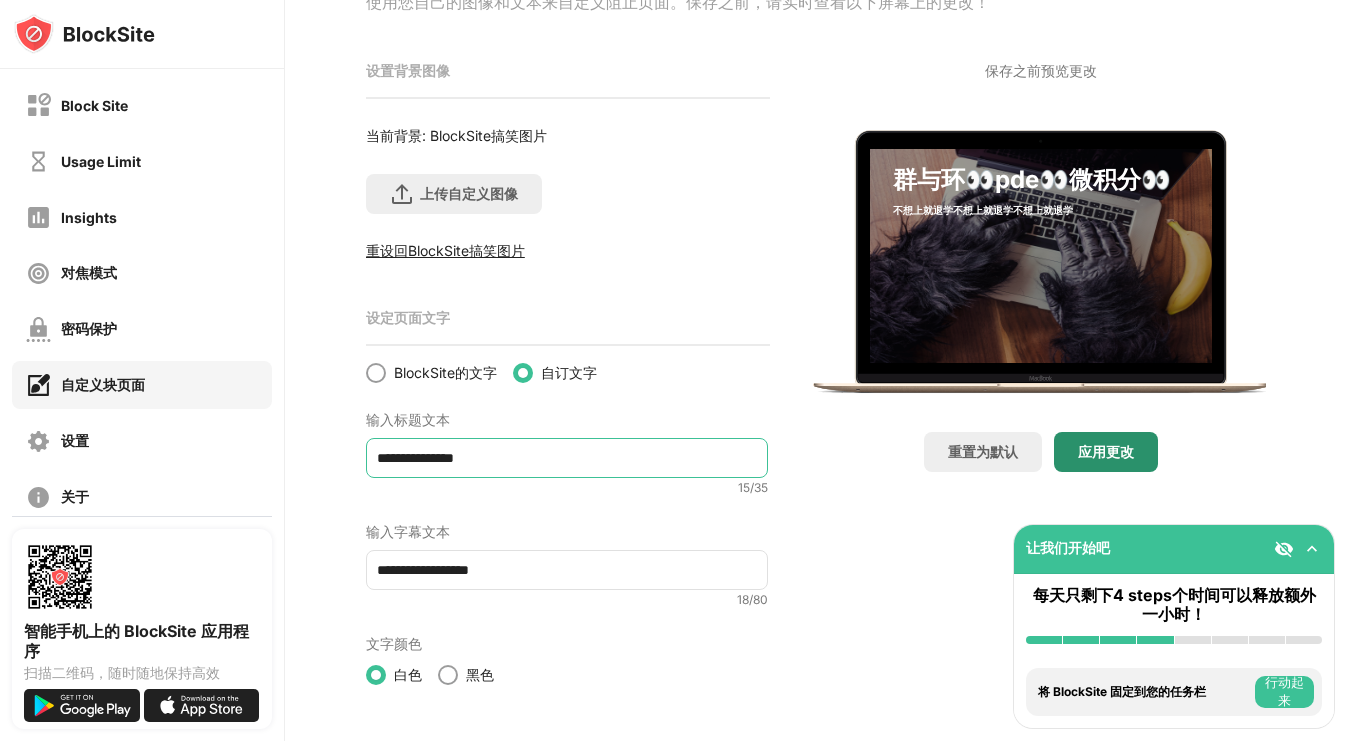type on "**********" 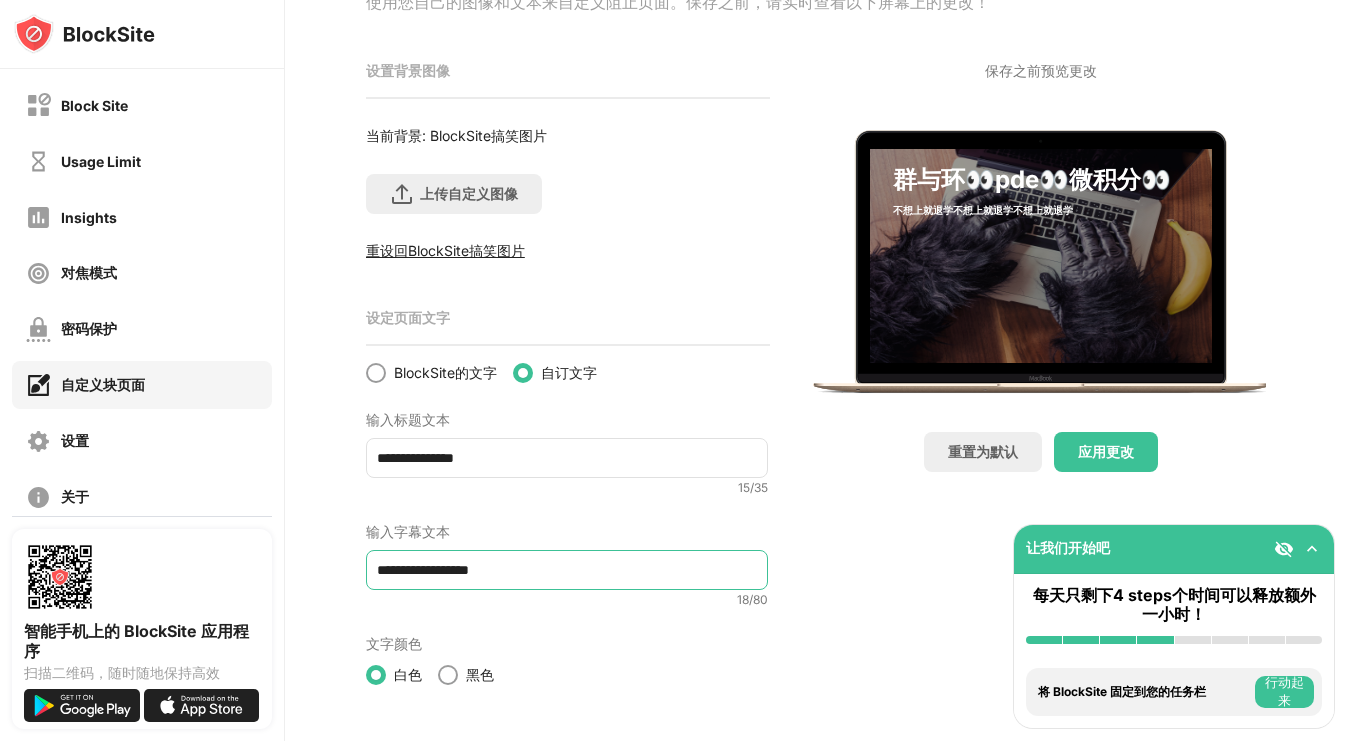 drag, startPoint x: 643, startPoint y: 561, endPoint x: 382, endPoint y: 562, distance: 261.00192 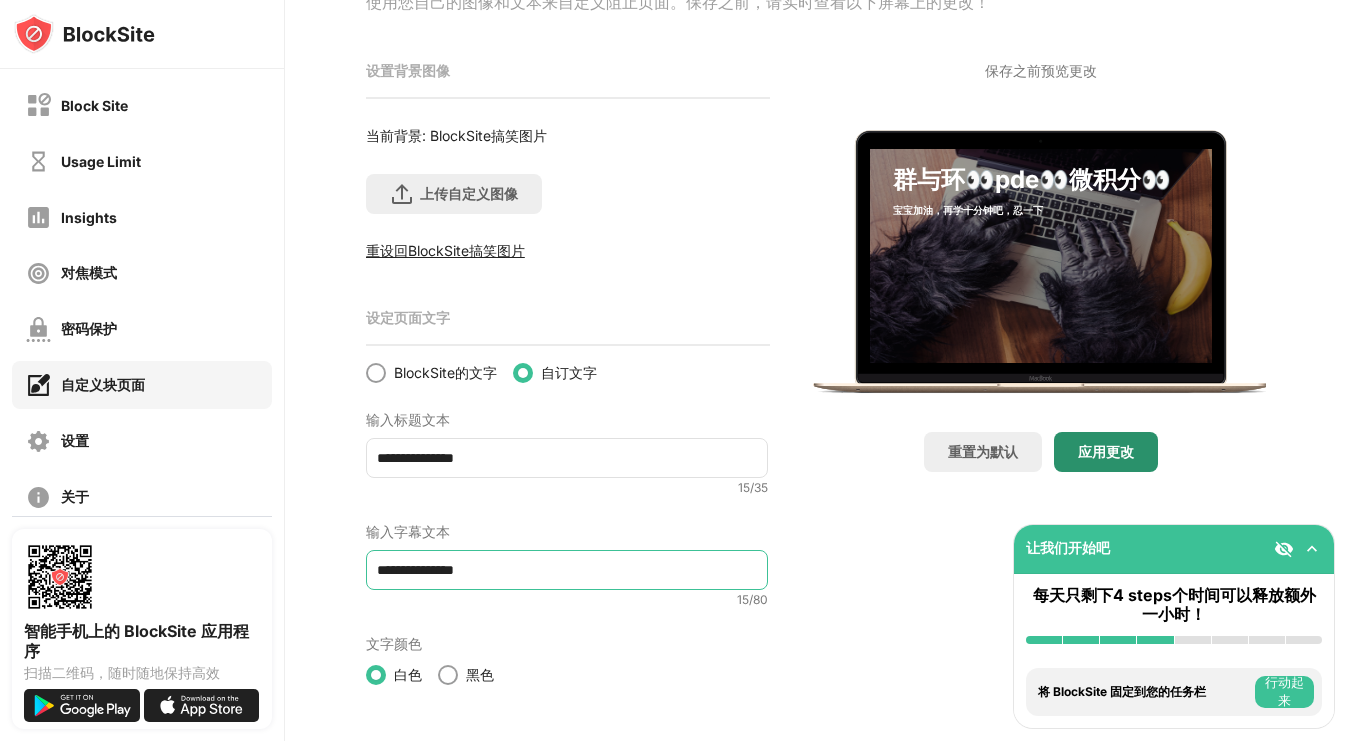 type on "**********" 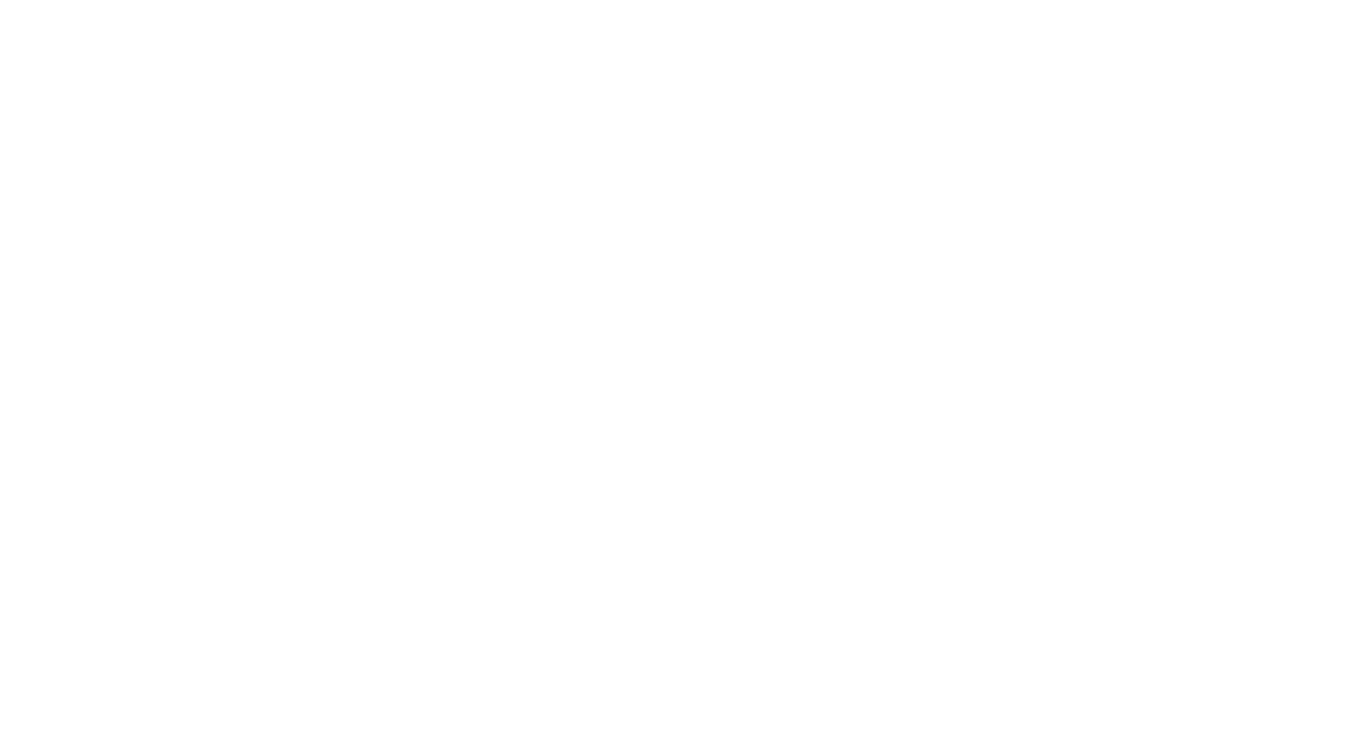 scroll, scrollTop: 0, scrollLeft: 0, axis: both 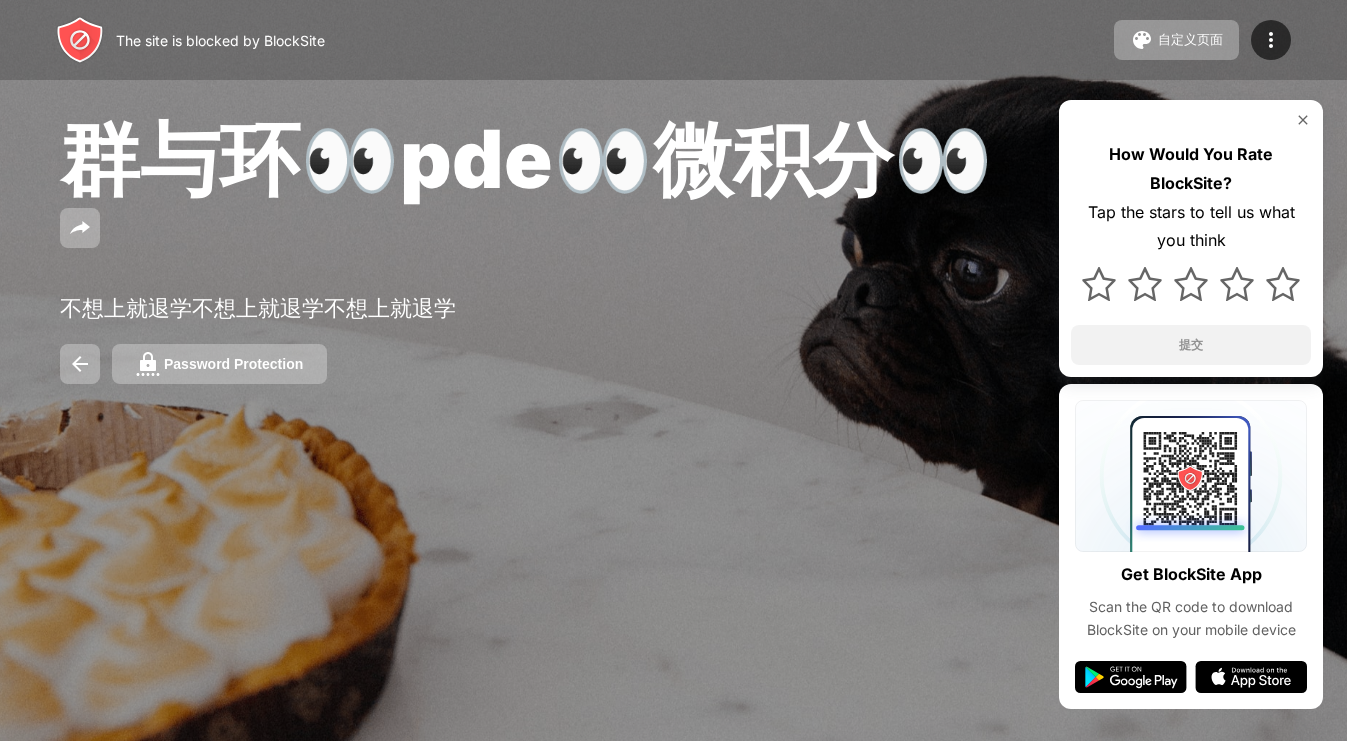 click at bounding box center [1303, 120] 